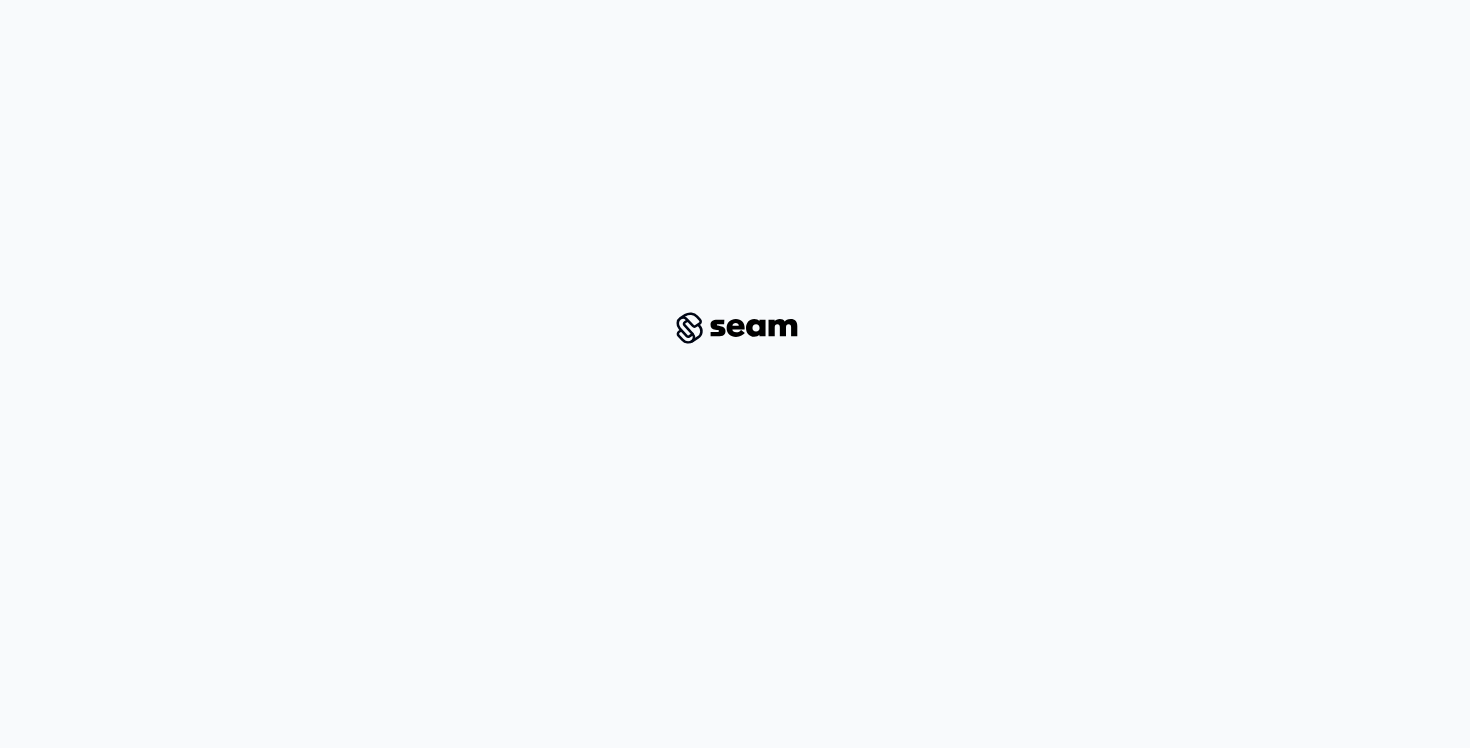 scroll, scrollTop: 0, scrollLeft: 0, axis: both 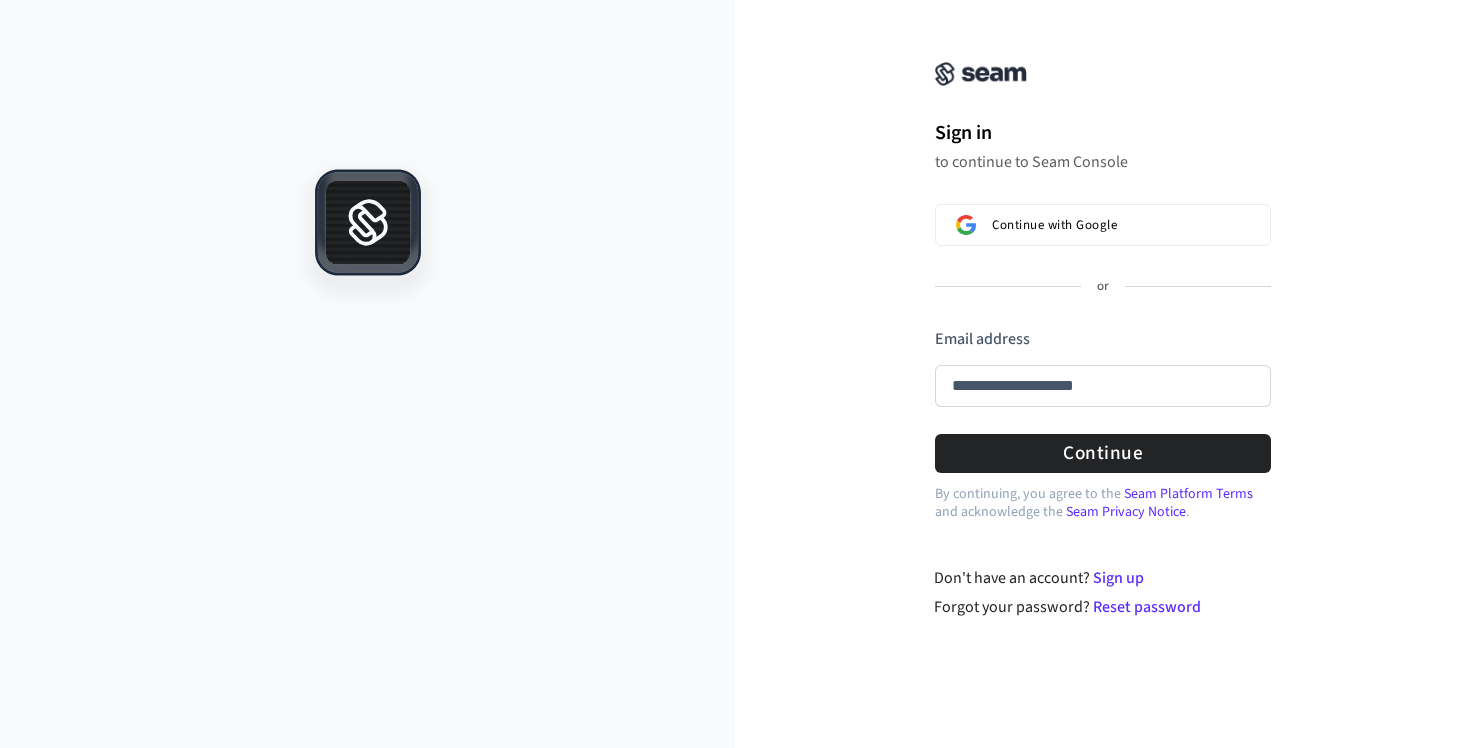 type on "**********" 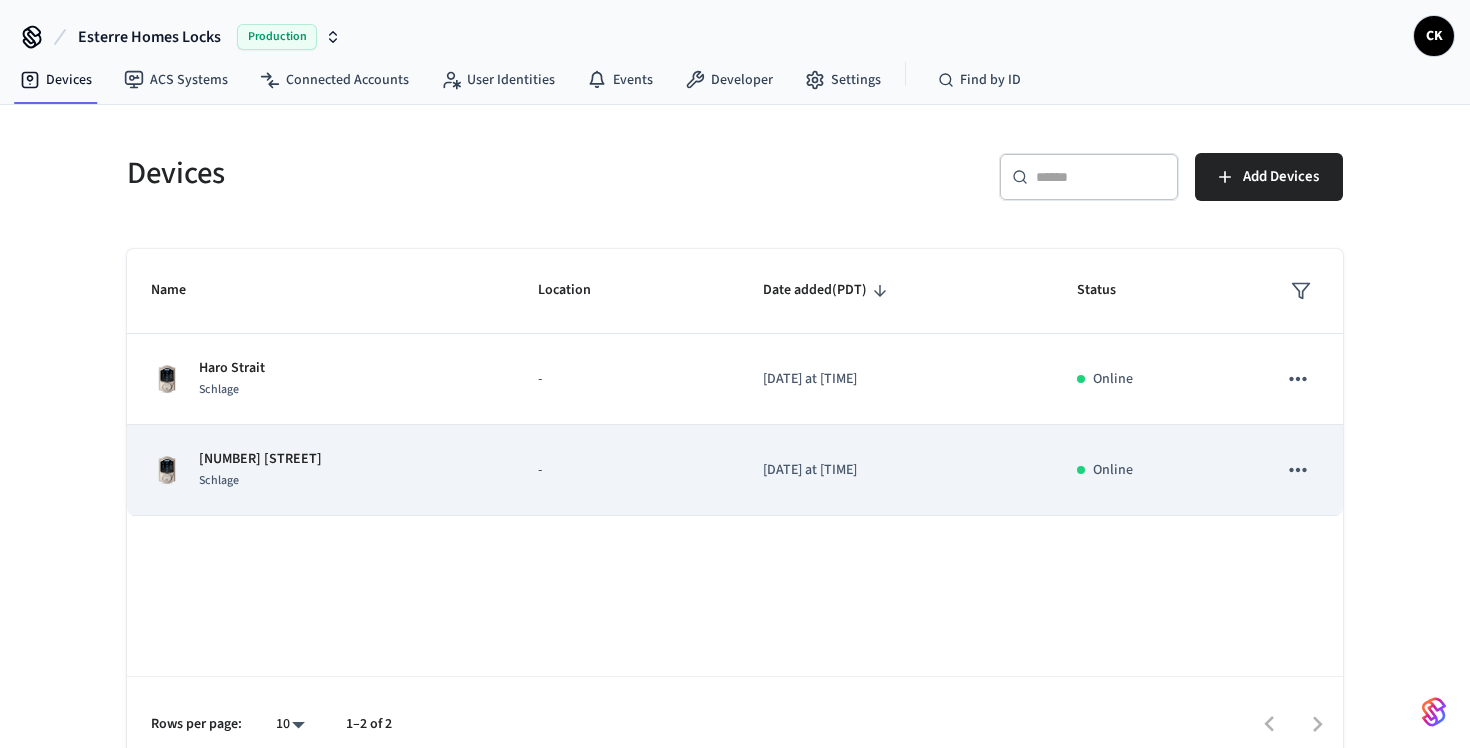 click on "[NUMBER] [STREET]" at bounding box center (260, 459) 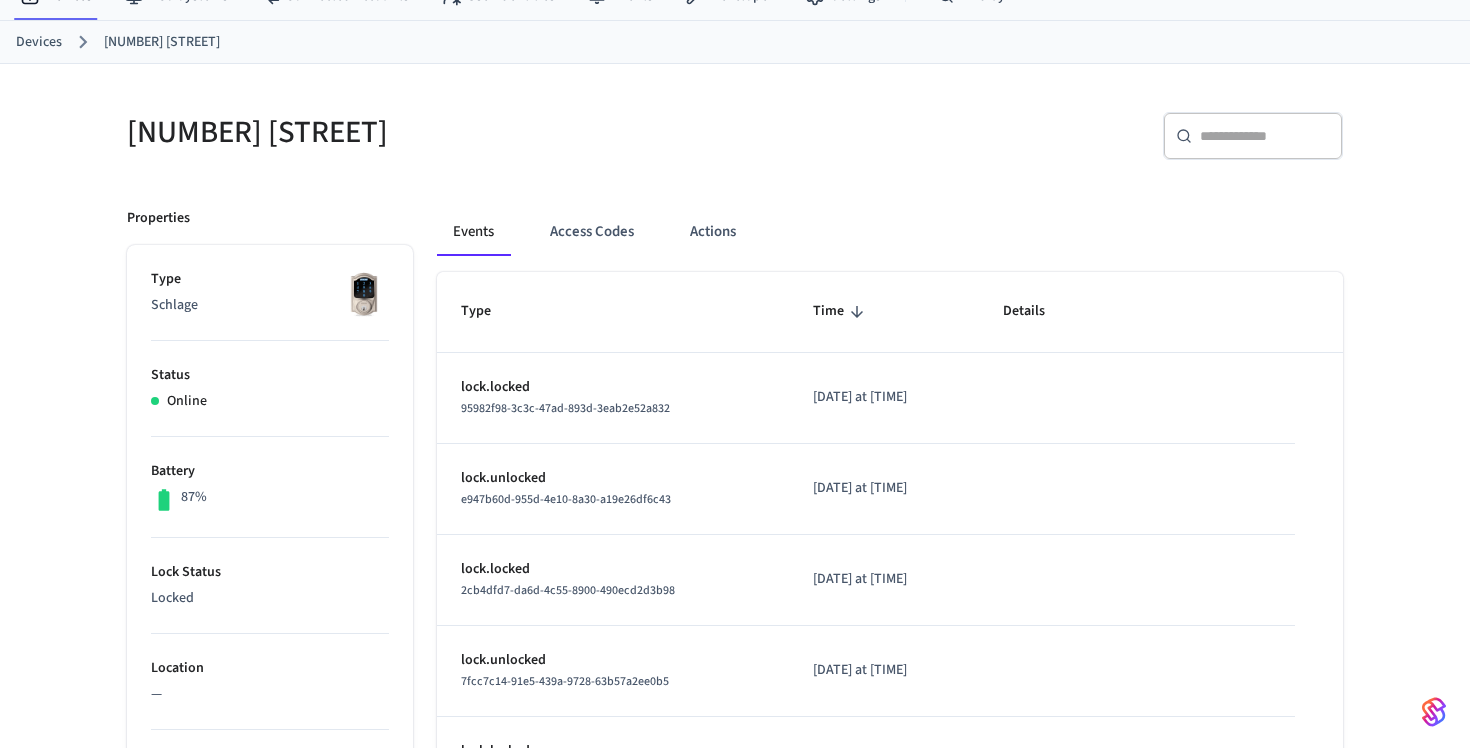 scroll, scrollTop: 59, scrollLeft: 0, axis: vertical 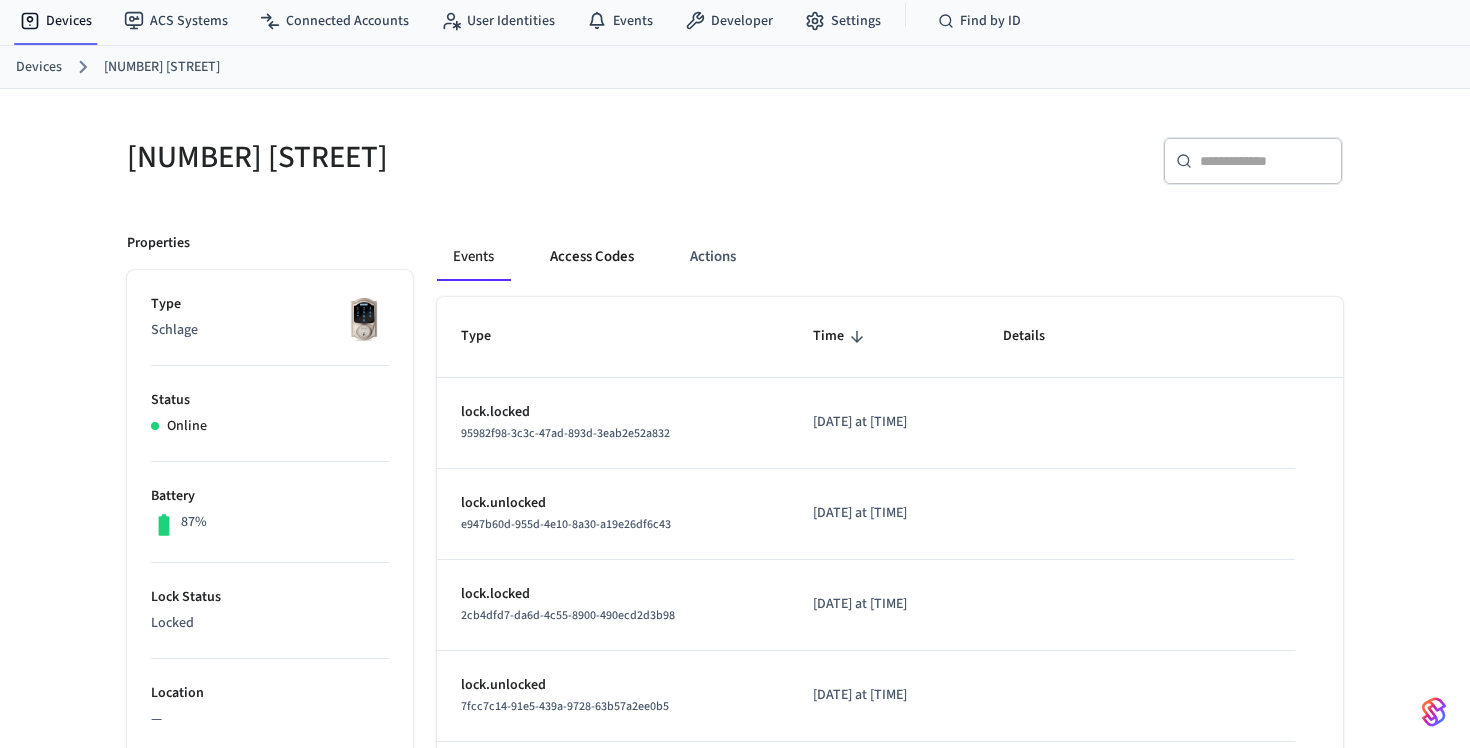 click on "Access Codes" at bounding box center (592, 257) 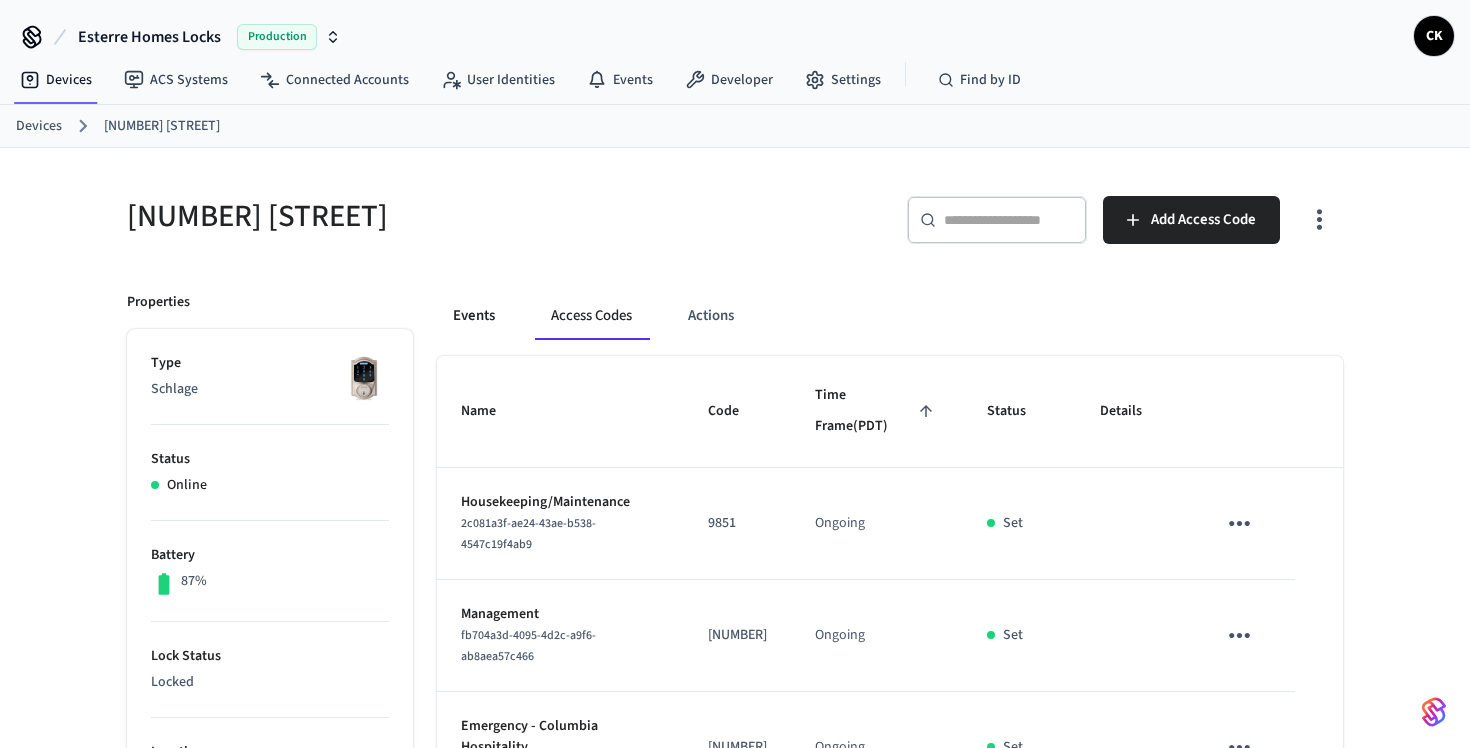scroll, scrollTop: 0, scrollLeft: 0, axis: both 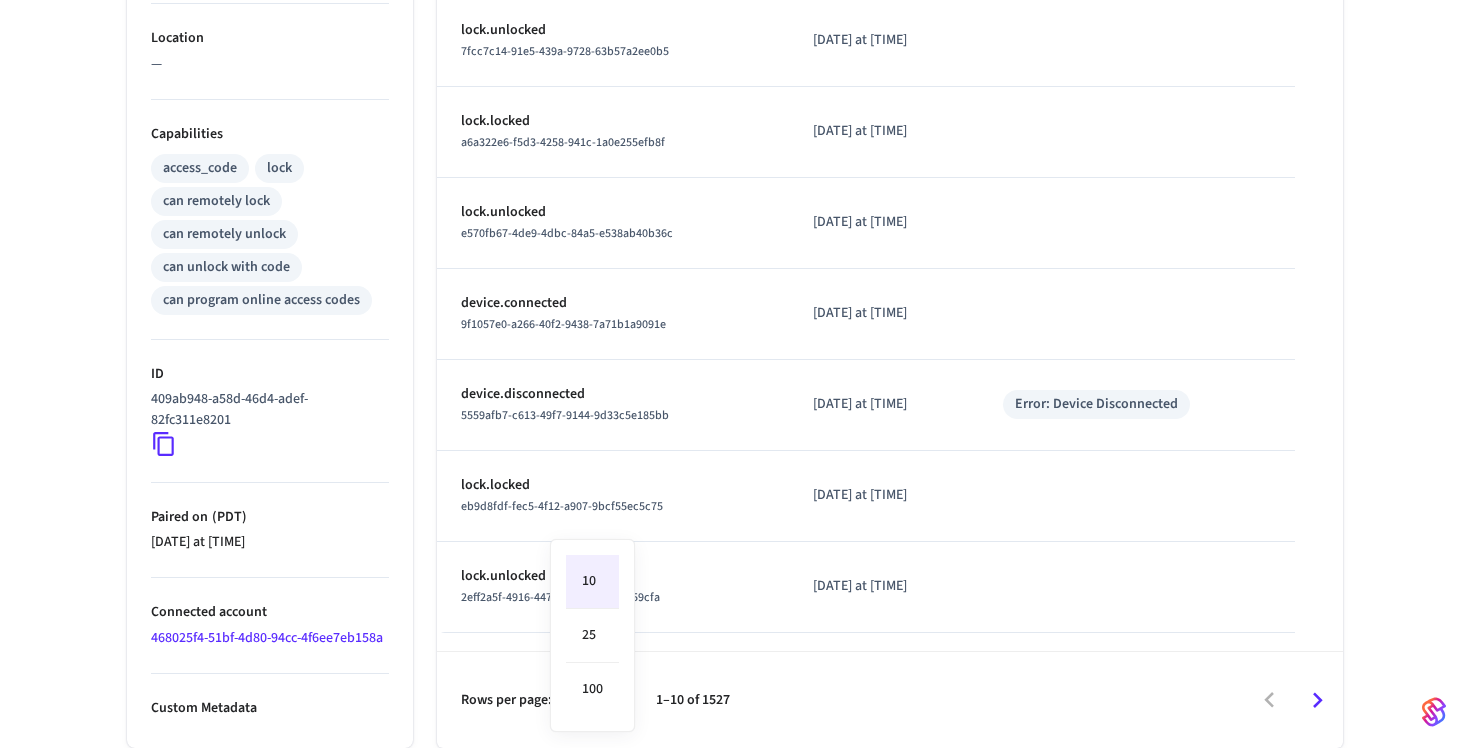 click on "Esterre Homes Locks Production CK Devices ACS Systems Connected Accounts User Identities Events Developer Settings Find by ID Devices 6 Snoqualmie Front Door 6 Snoqualmie Front Door     Properties Type Schlage Status Online Battery 87% Lock Status Locked Location — Capabilities access_code lock can remotely lock can remotely unlock can unlock with code can program online access codes ID [UUID] Paired on (PDT) [DATE] at [TIME] Connected account [UUID] Custom Metadata Events Access Codes Actions Type Time Details lock.locked [UUID] [DATE] at [TIME] lock.unlocked [UUID] [DATE] at [TIME] lock.locked [UUID] [DATE] at [TIME] lock.unlocked [UUID] [DATE] at [TIME] lock.locked [UUID] [DATE] at [TIME] lock.unlocked [UUID] [DATE] at [TIME]" at bounding box center [735, 17] 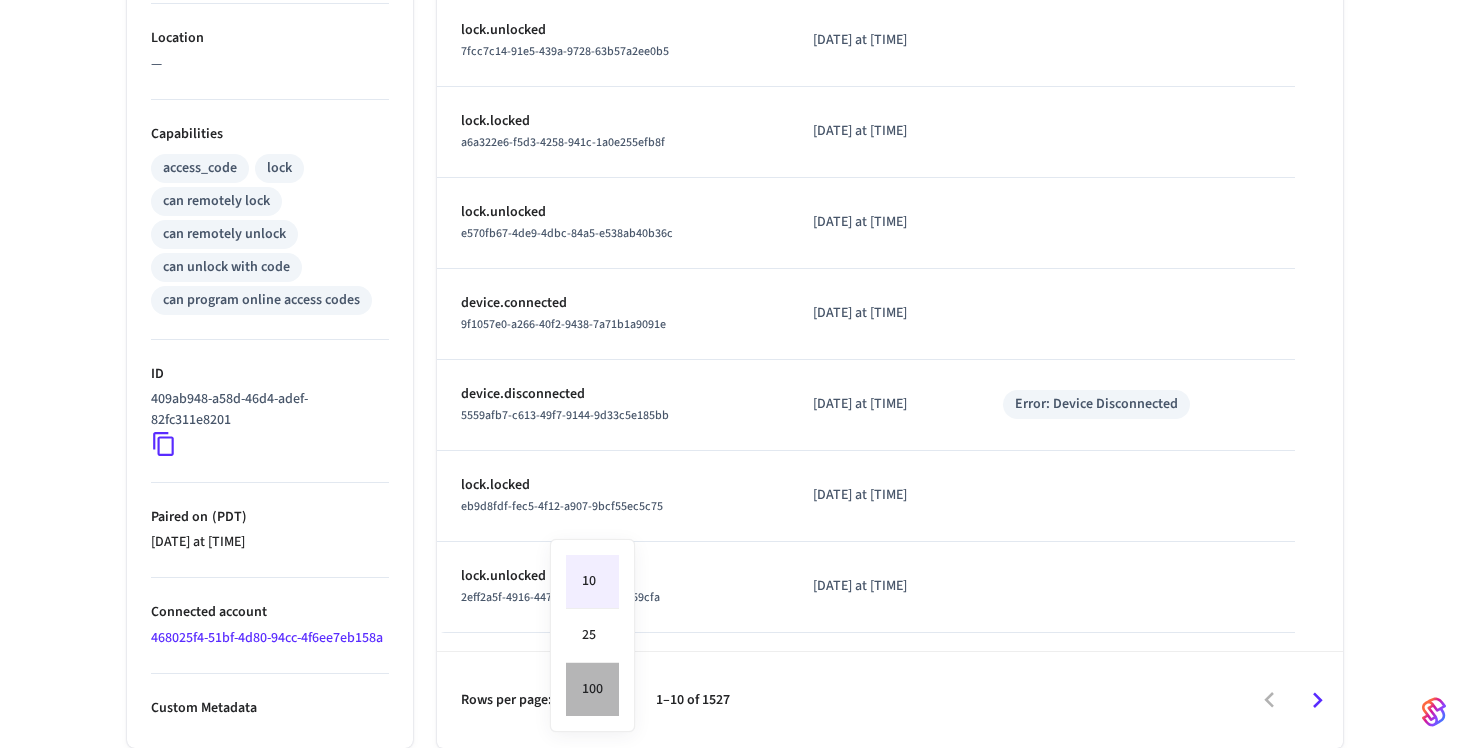 click on "100" at bounding box center (592, 689) 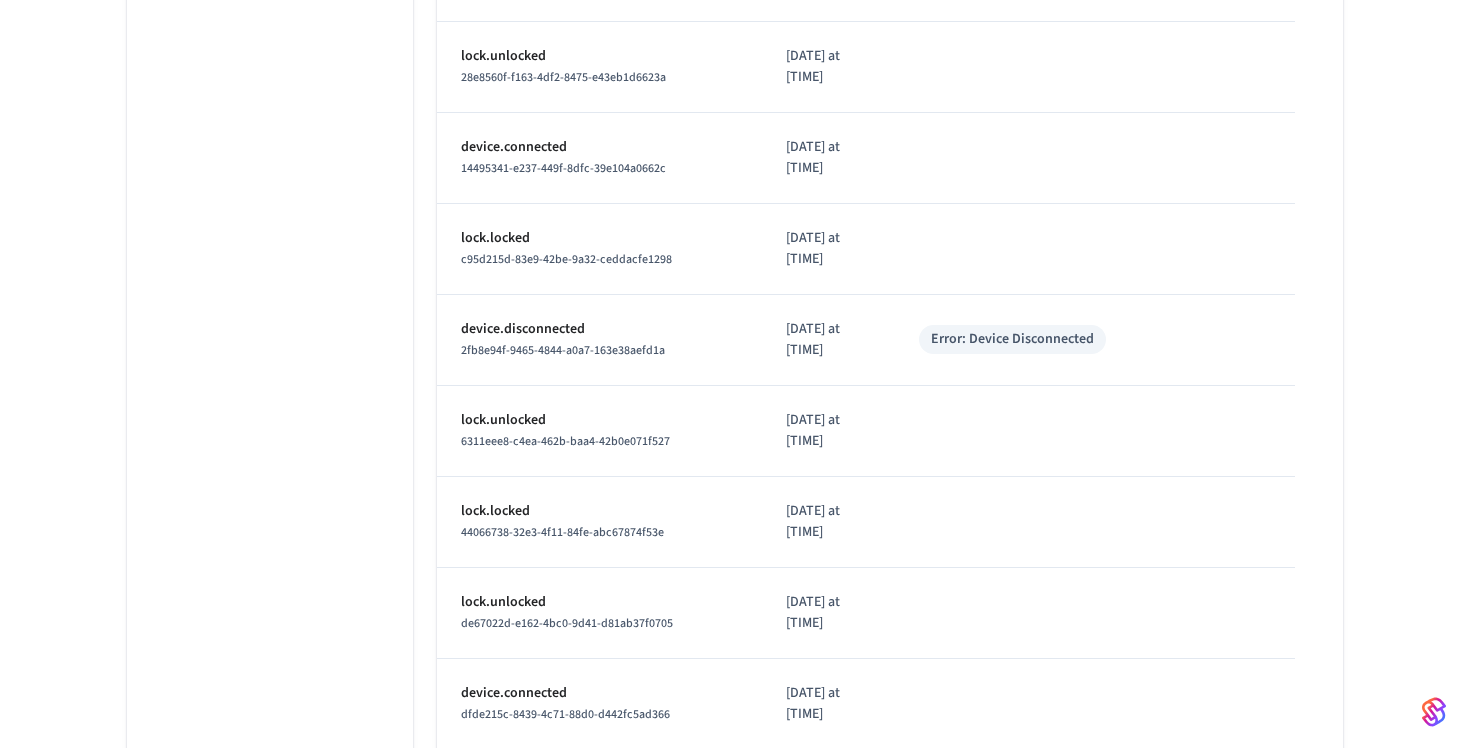 scroll, scrollTop: 1623, scrollLeft: 0, axis: vertical 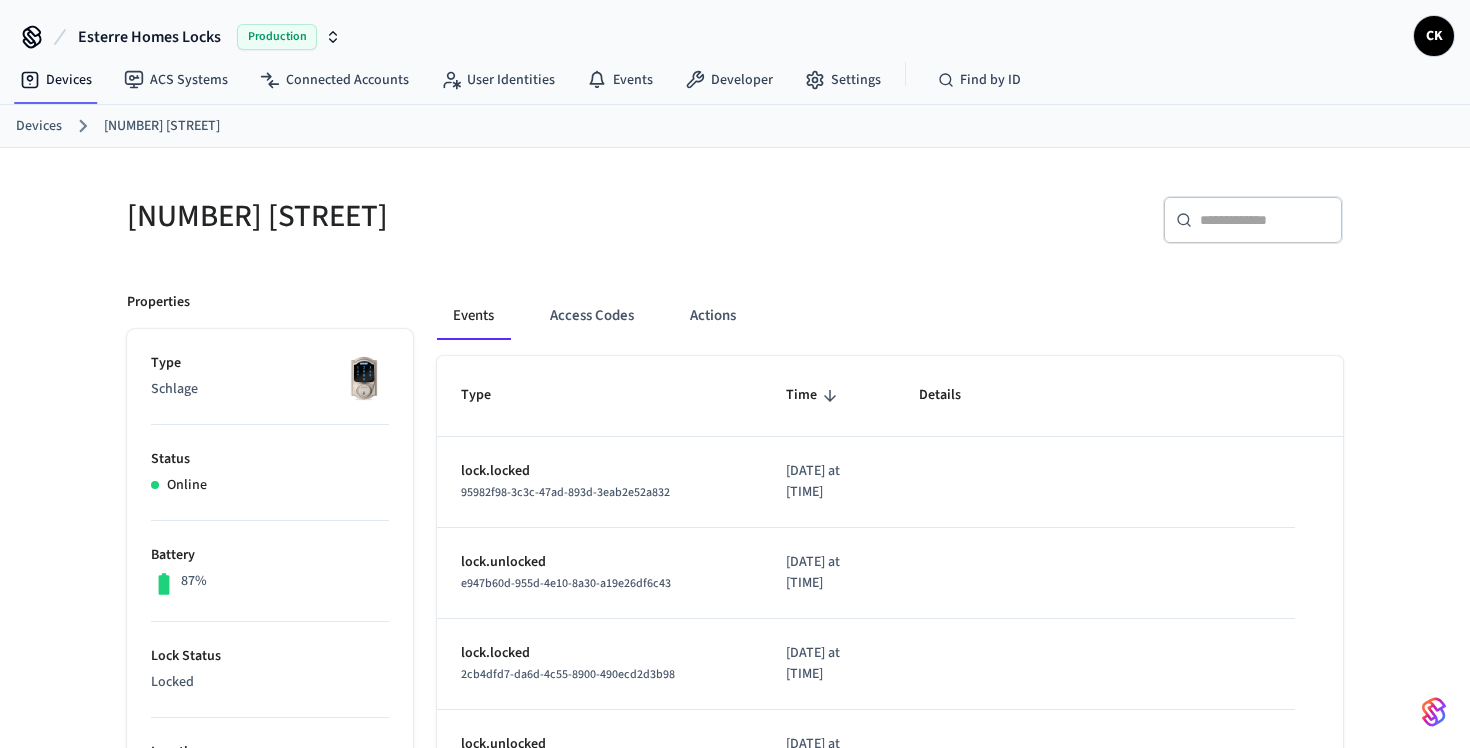 click on "CK" at bounding box center [1434, 36] 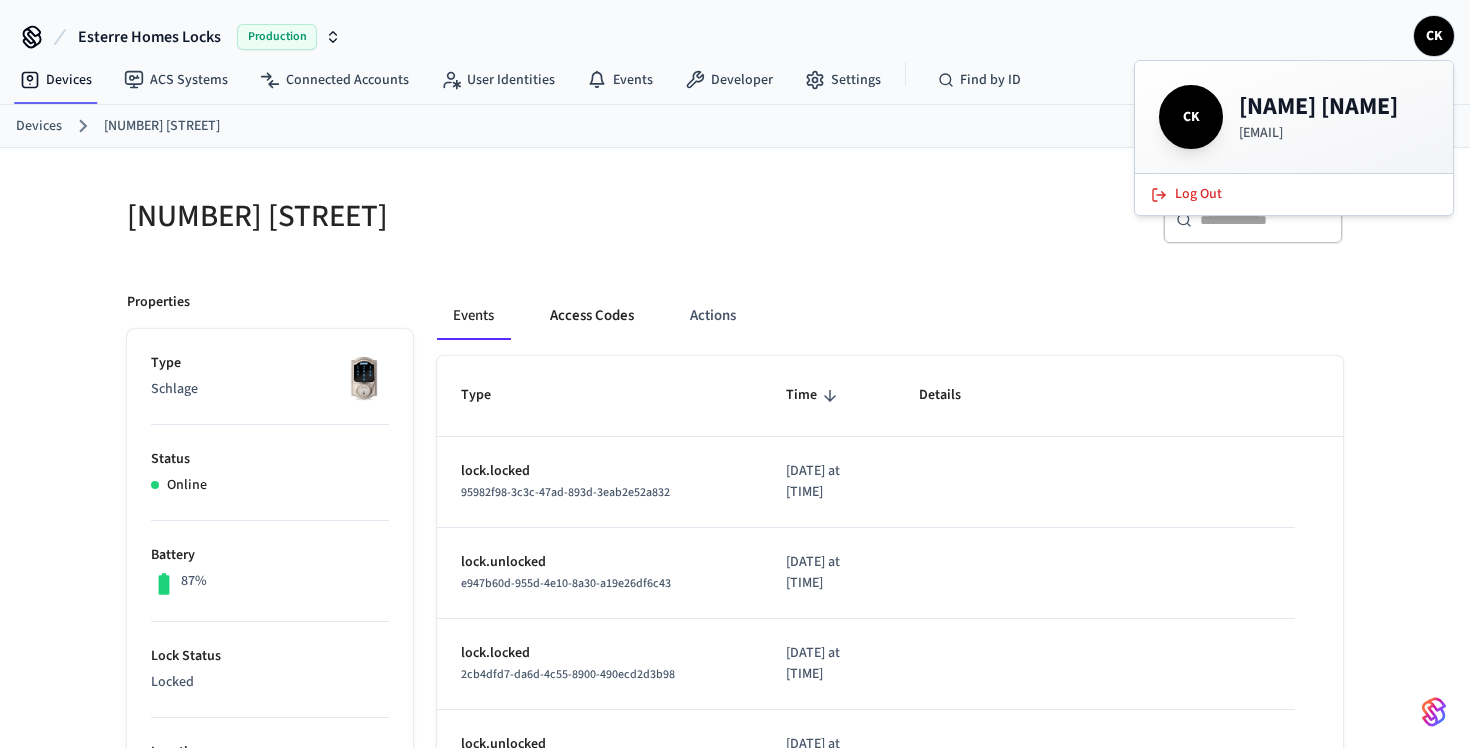 click on "Access Codes" at bounding box center (592, 316) 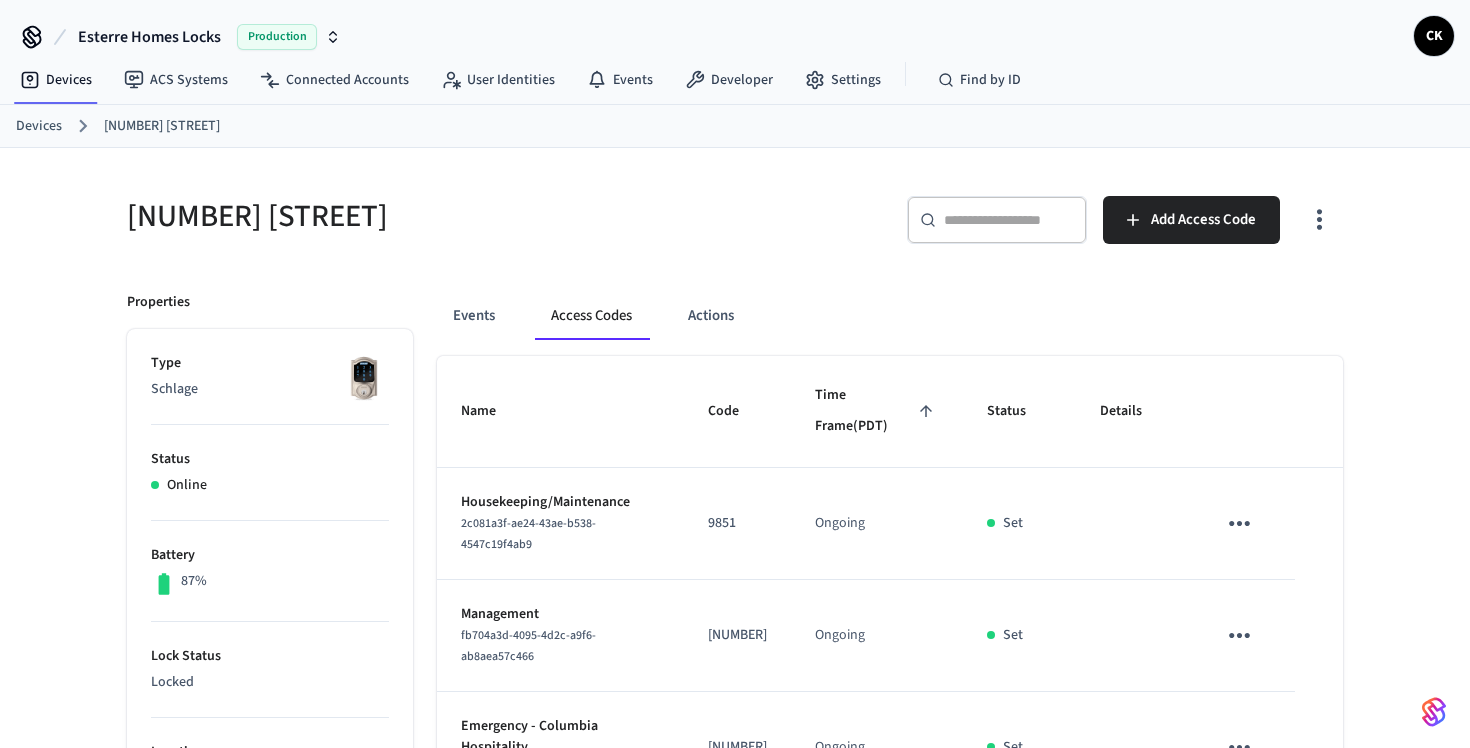 scroll, scrollTop: 0, scrollLeft: 0, axis: both 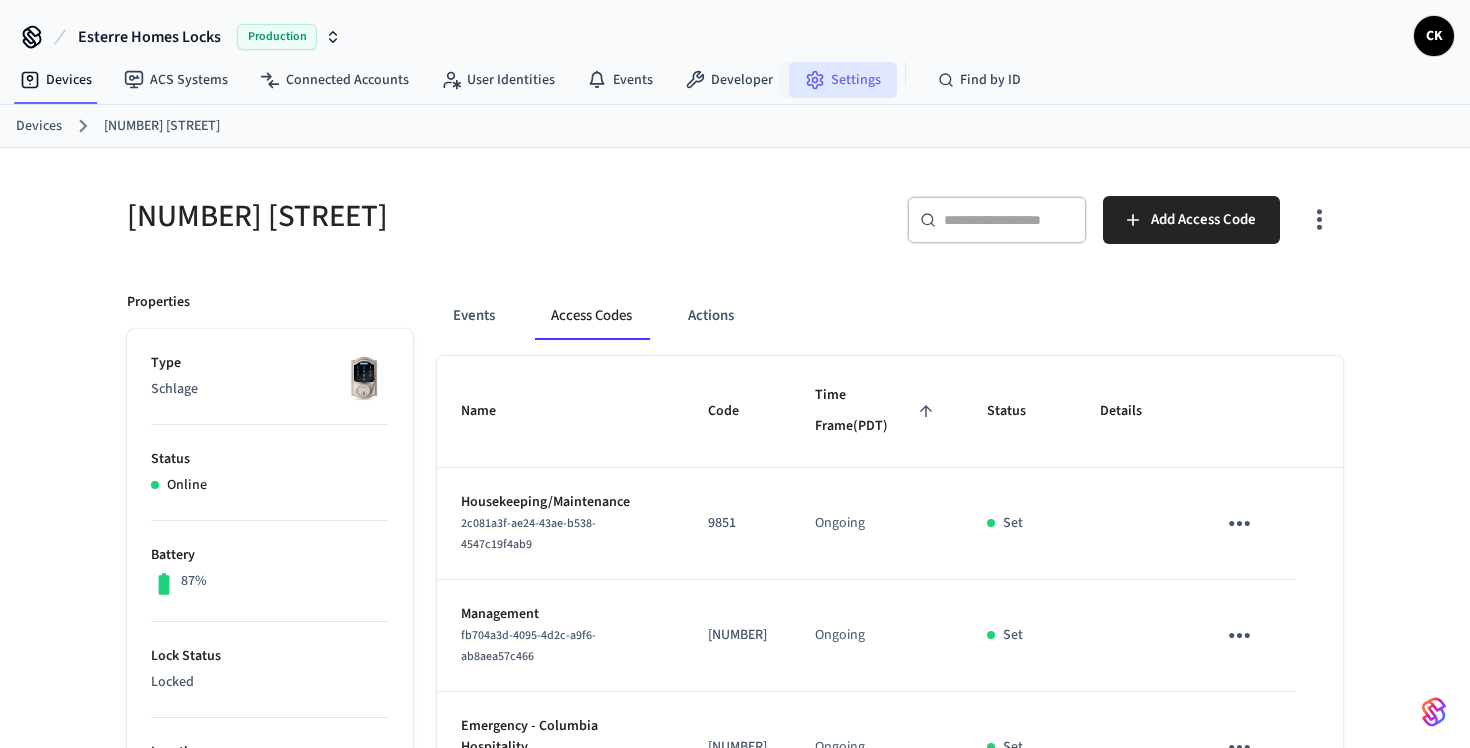 click on "Settings" at bounding box center (843, 80) 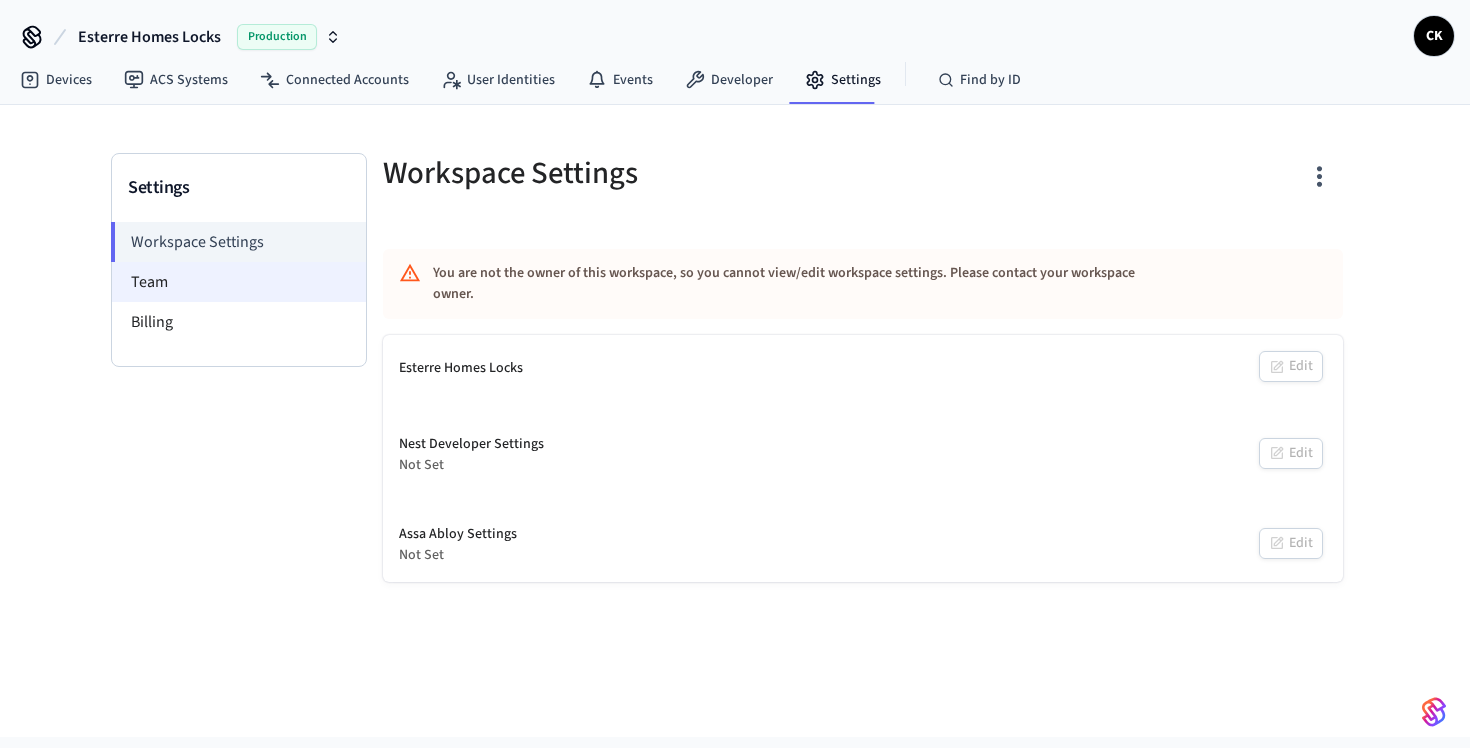 click on "Team" at bounding box center [239, 282] 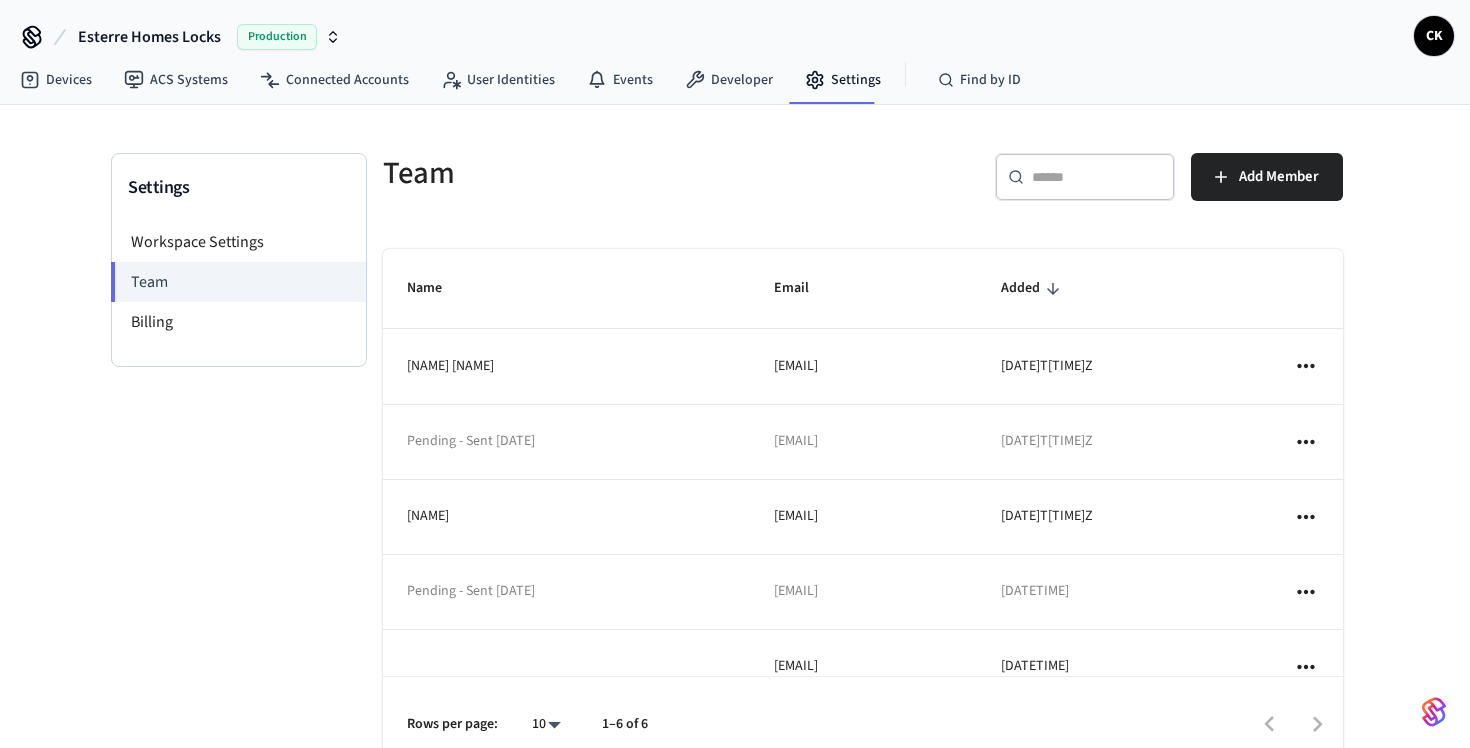 scroll, scrollTop: 0, scrollLeft: 0, axis: both 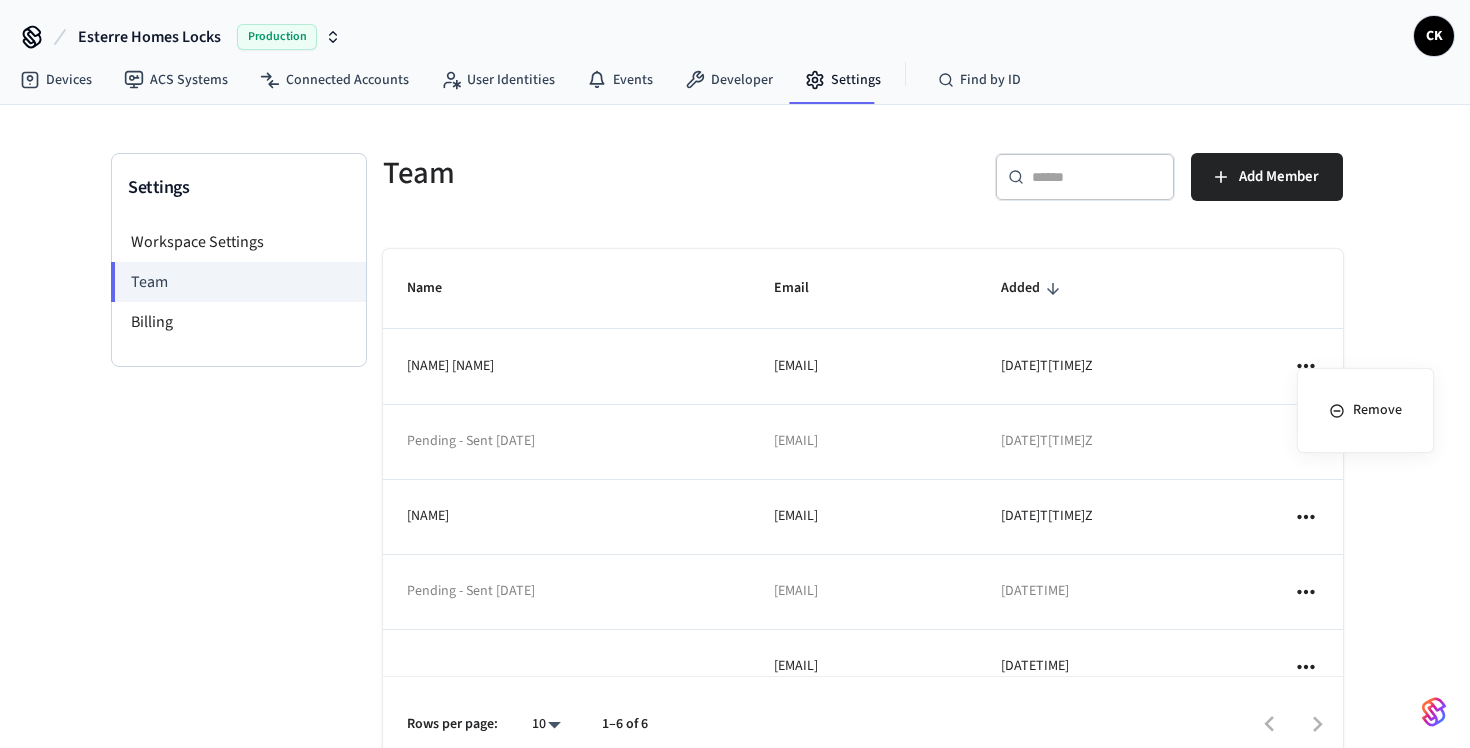 click at bounding box center [735, 374] 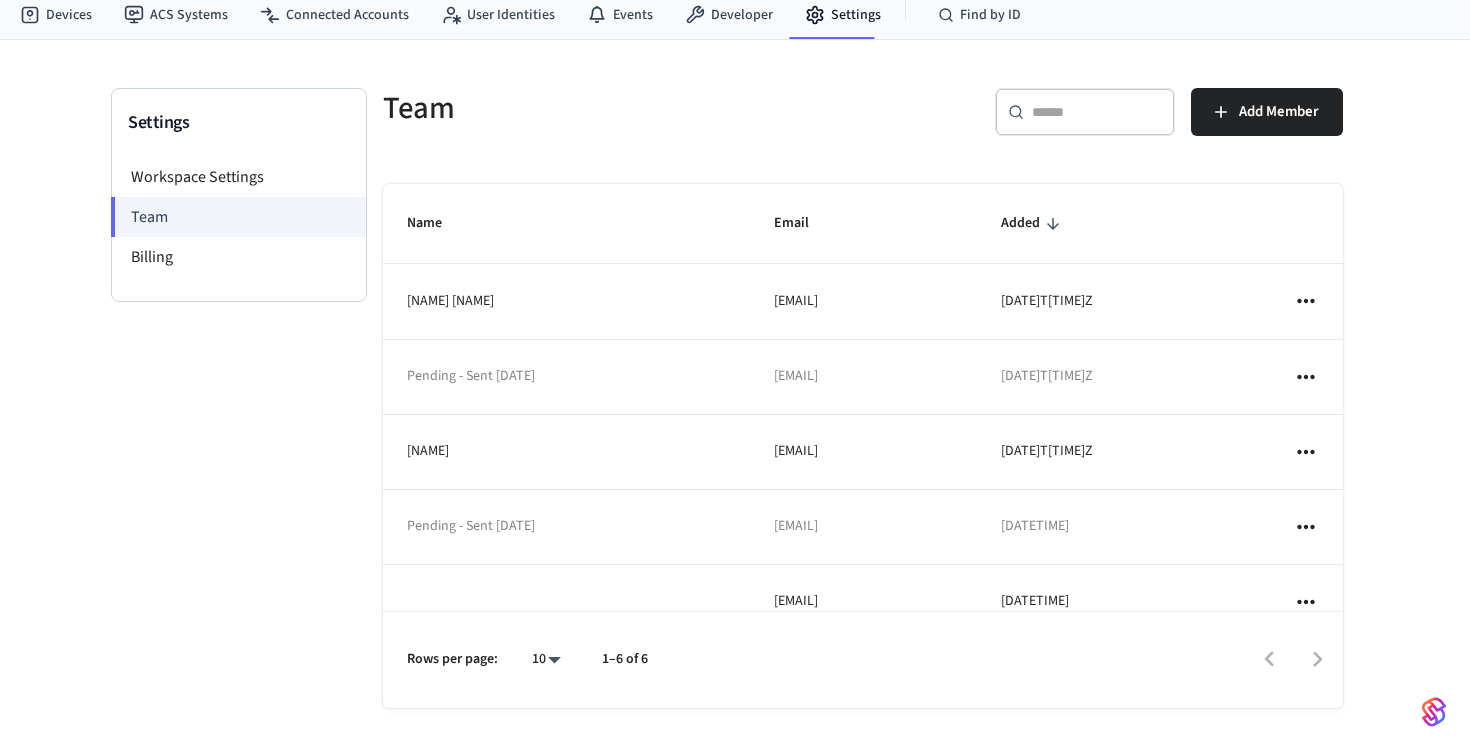 scroll, scrollTop: 65, scrollLeft: 0, axis: vertical 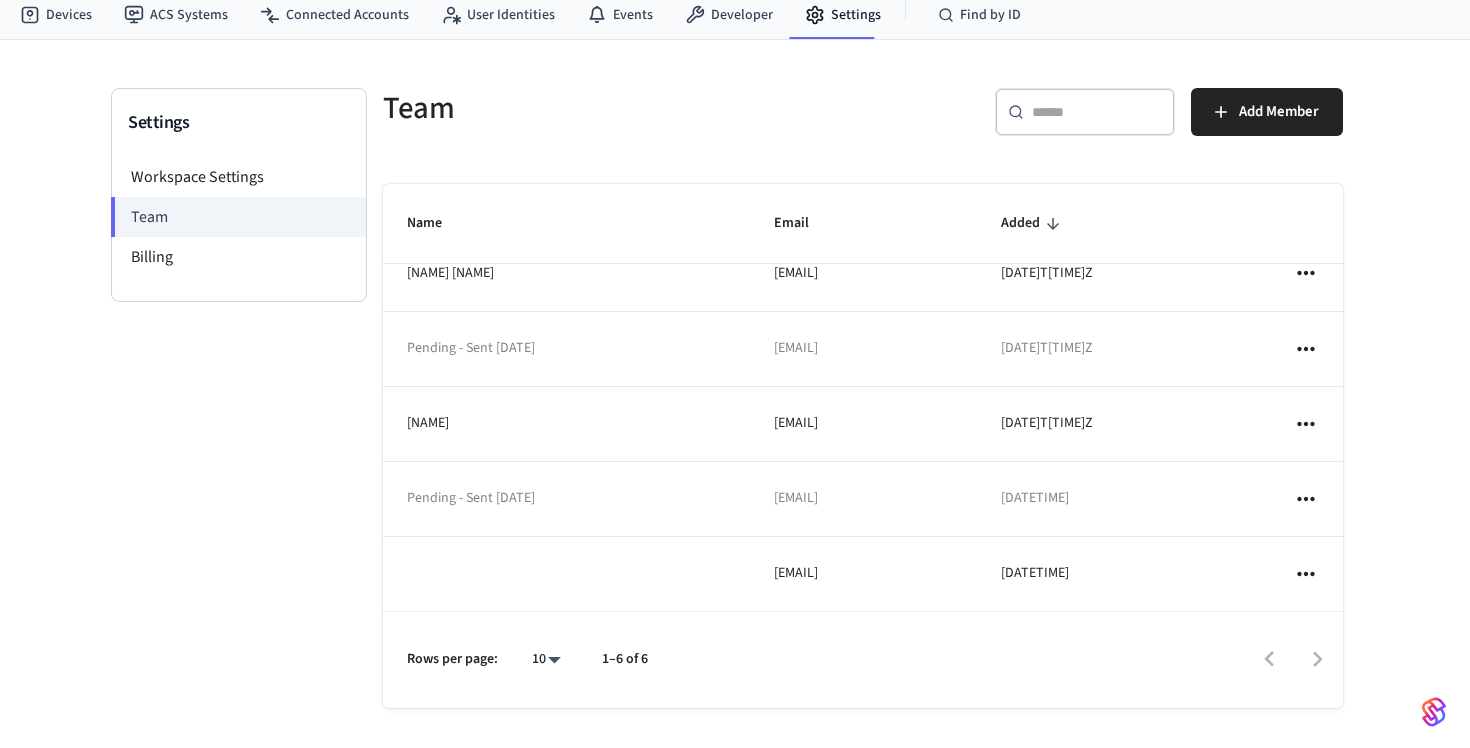 click 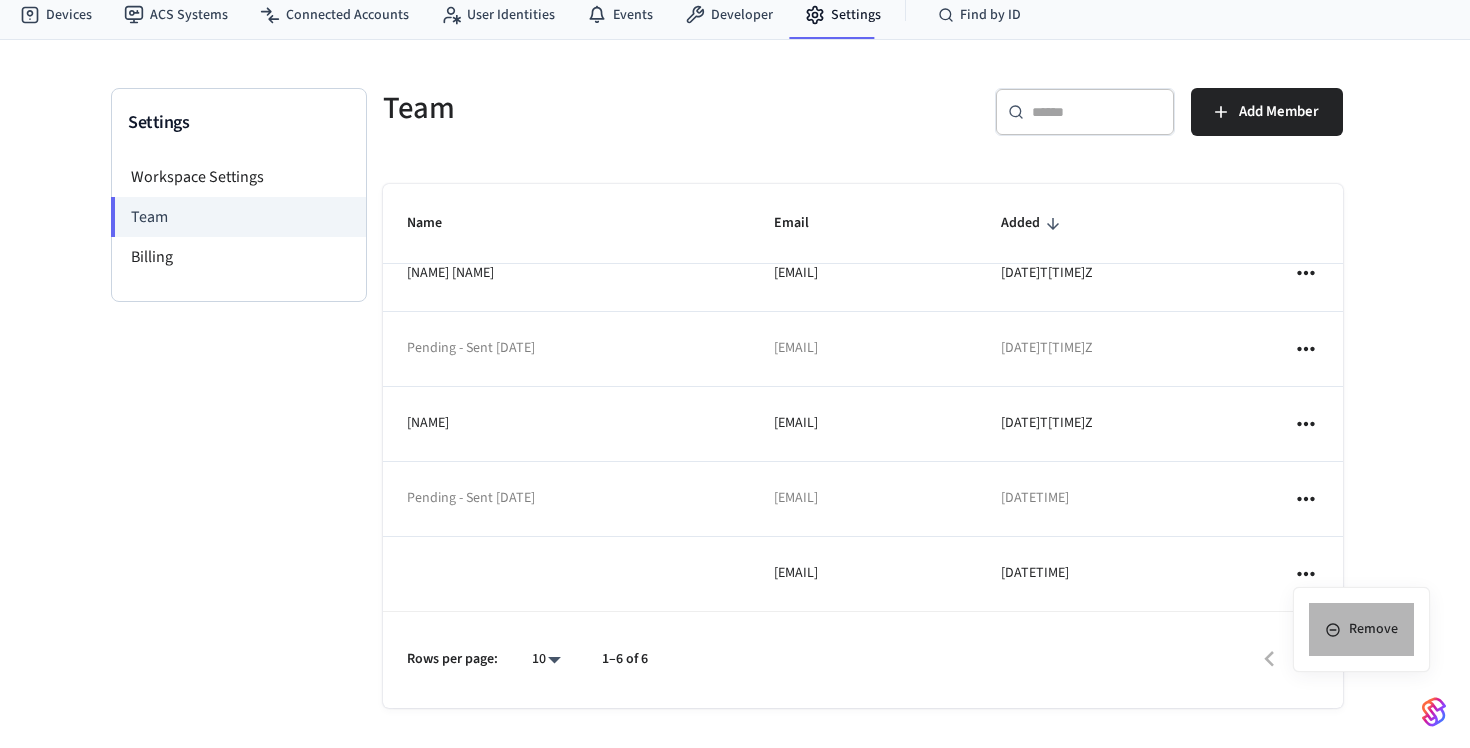 click on "Remove" at bounding box center [1361, 629] 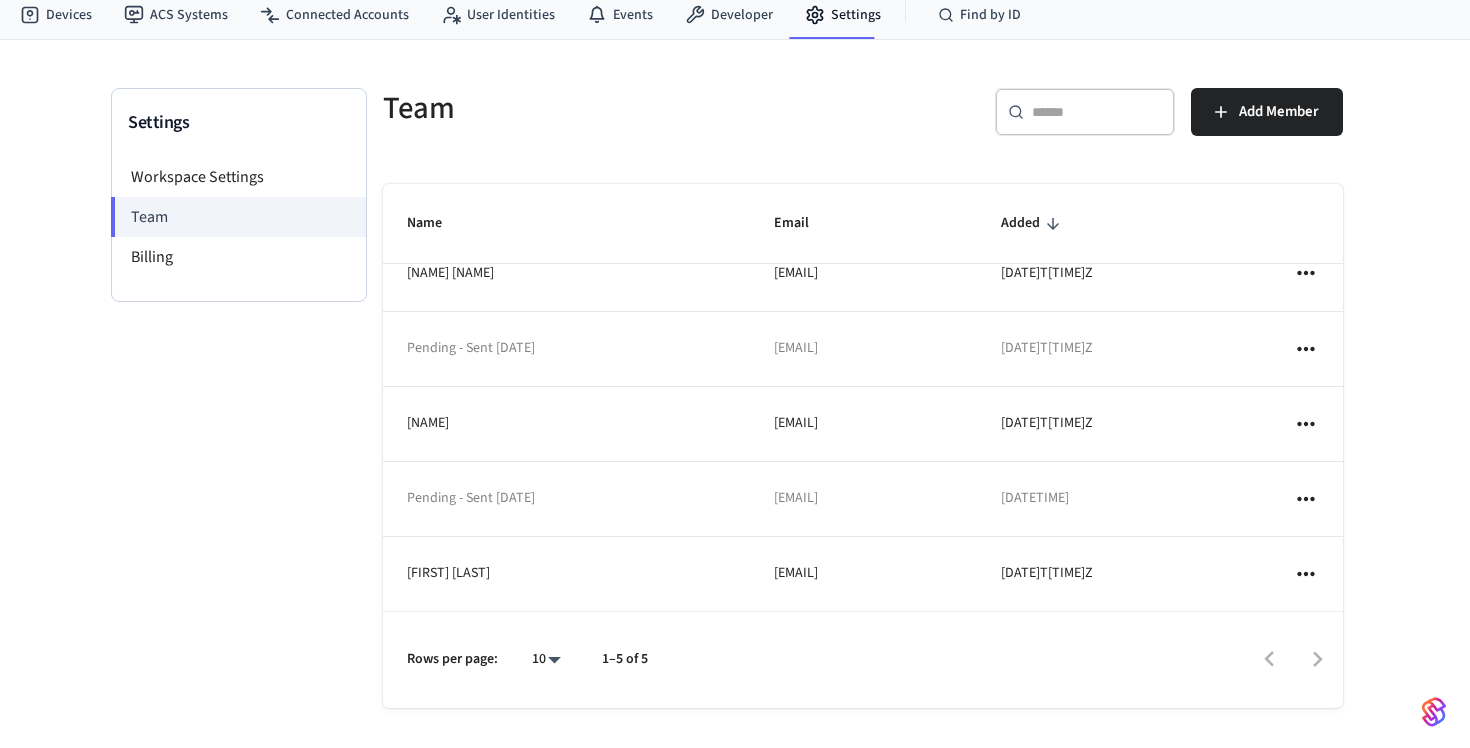 click 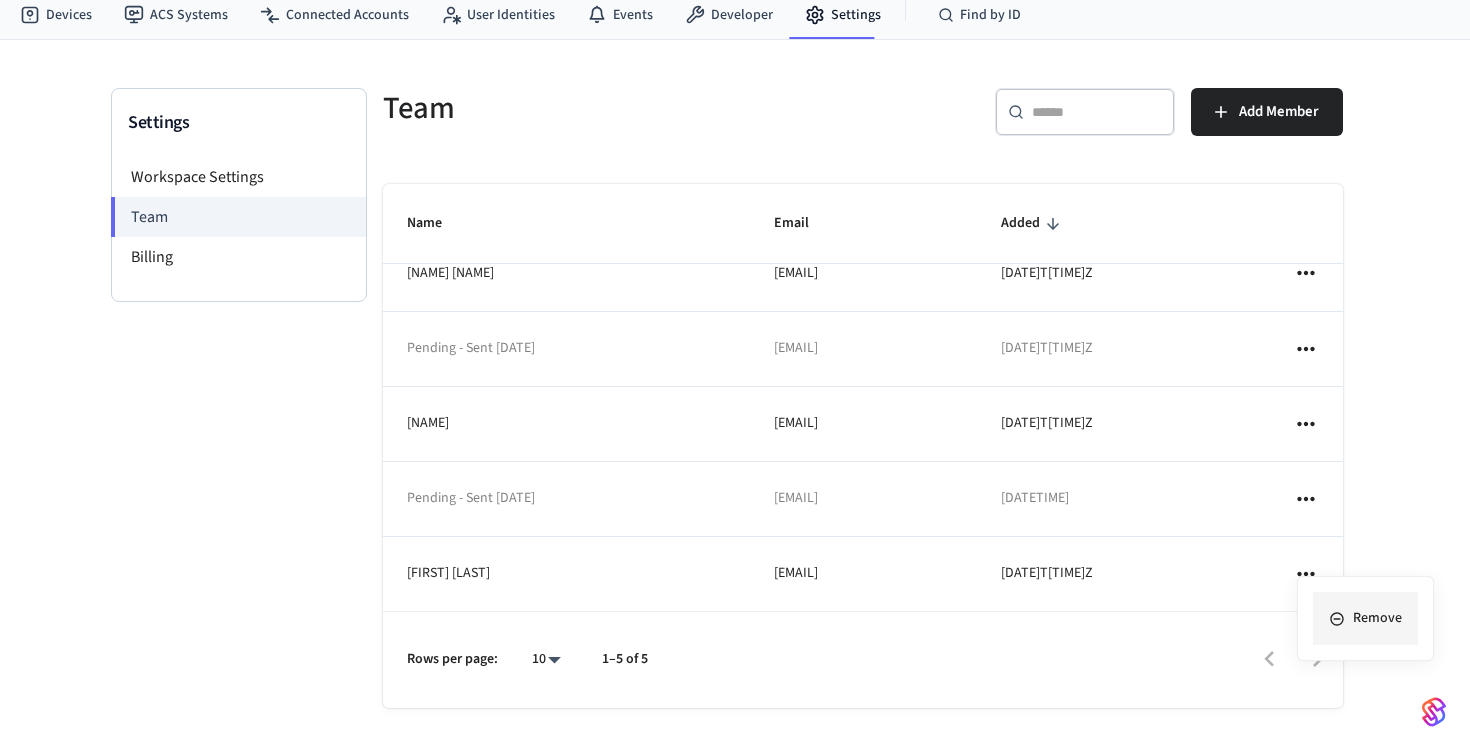 click on "Remove" at bounding box center (1365, 618) 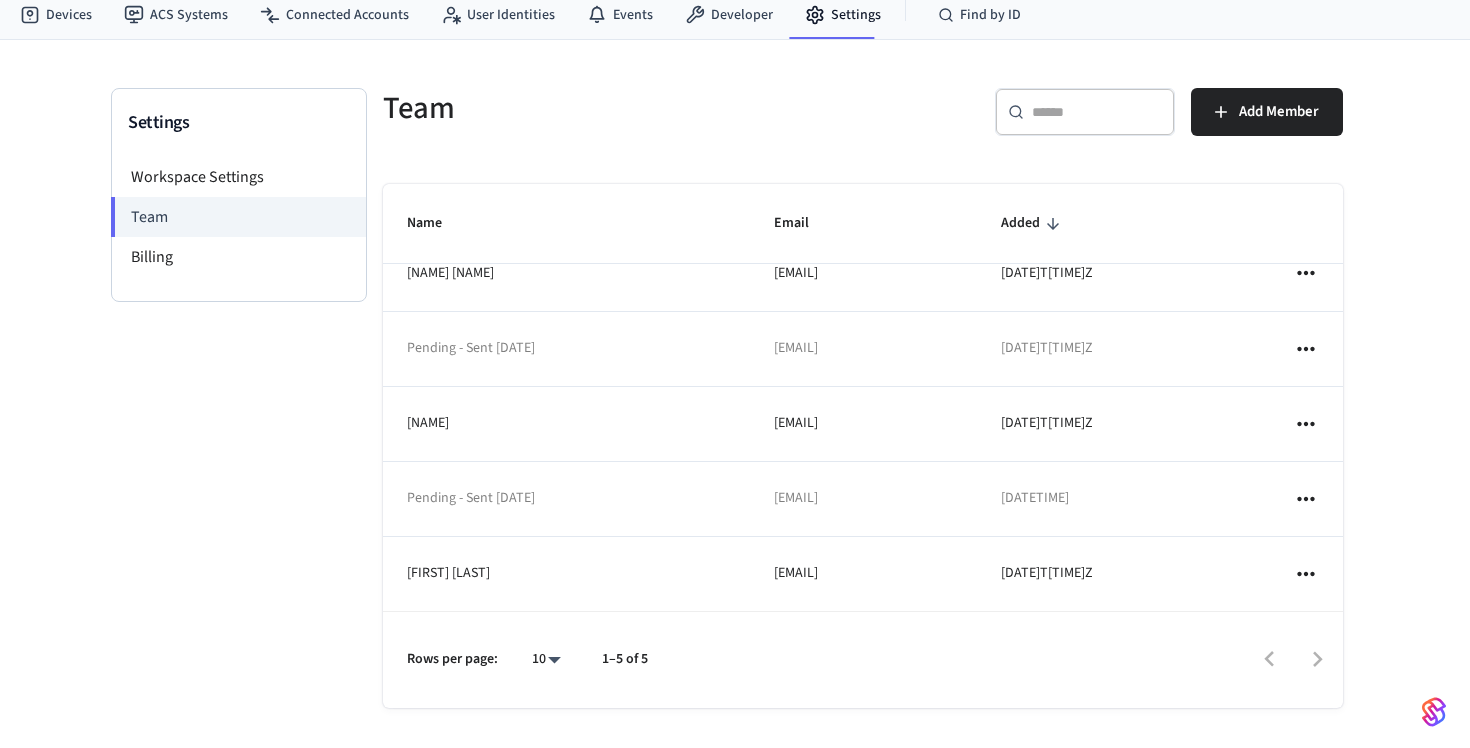 scroll, scrollTop: 0, scrollLeft: 0, axis: both 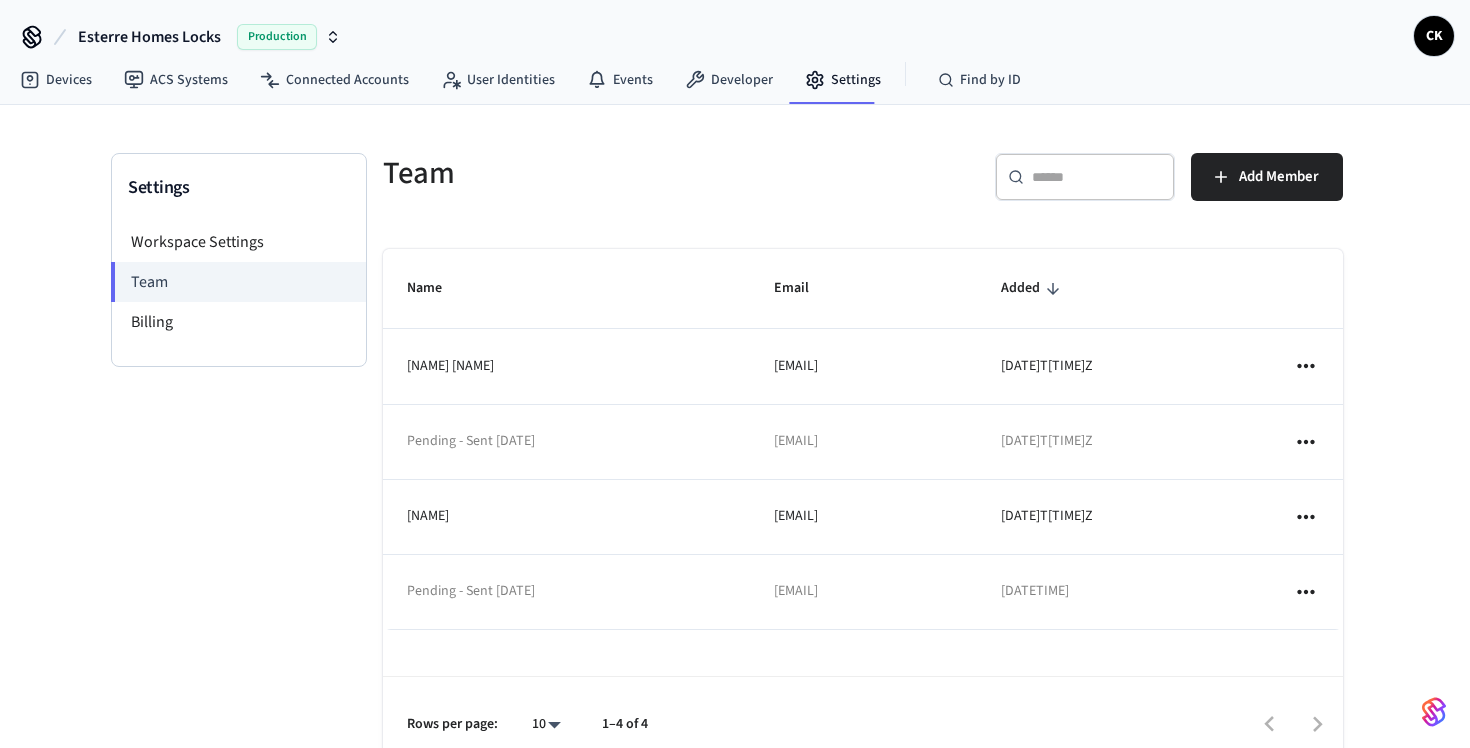 click on "CK" at bounding box center [1434, 36] 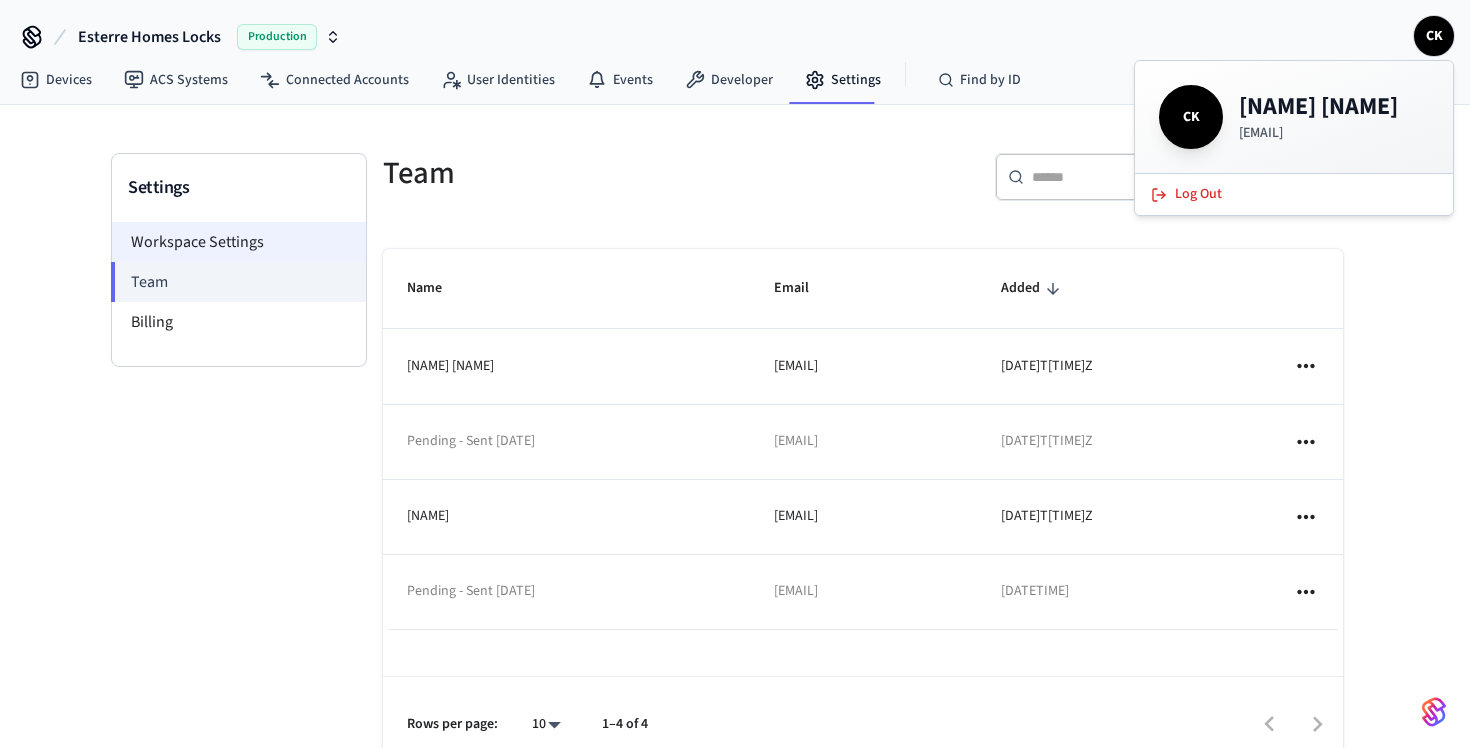 click on "Workspace Settings" at bounding box center (239, 242) 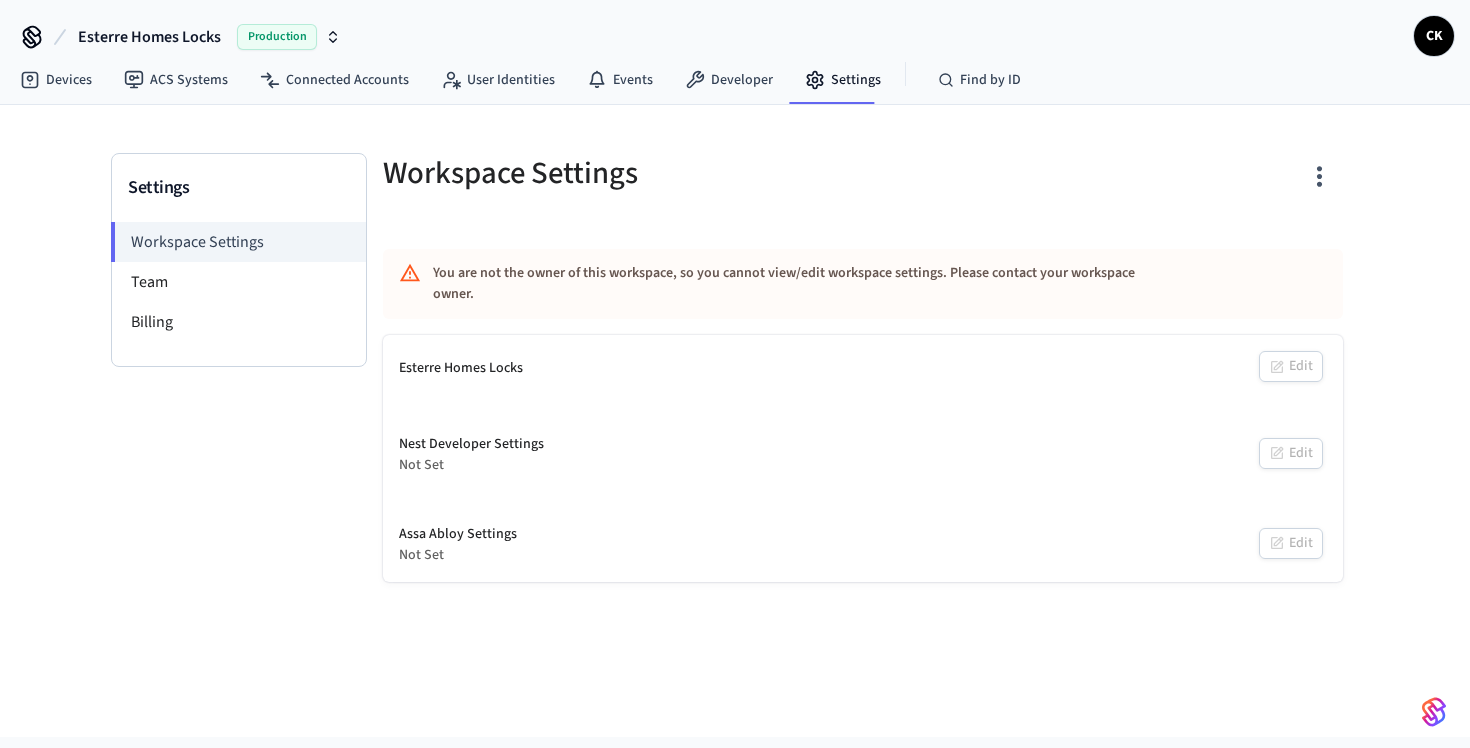 click on "CK" at bounding box center [1434, 36] 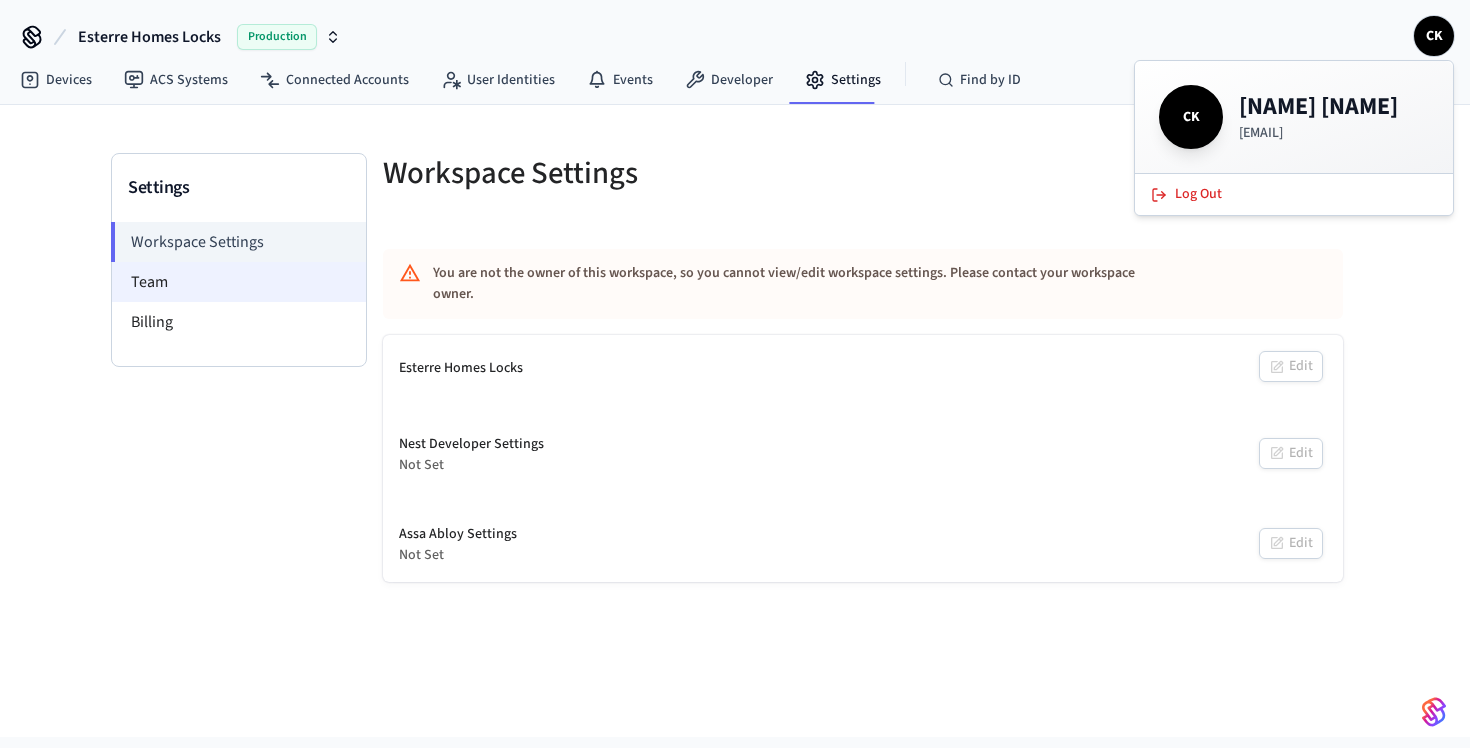 click on "Team" at bounding box center [239, 282] 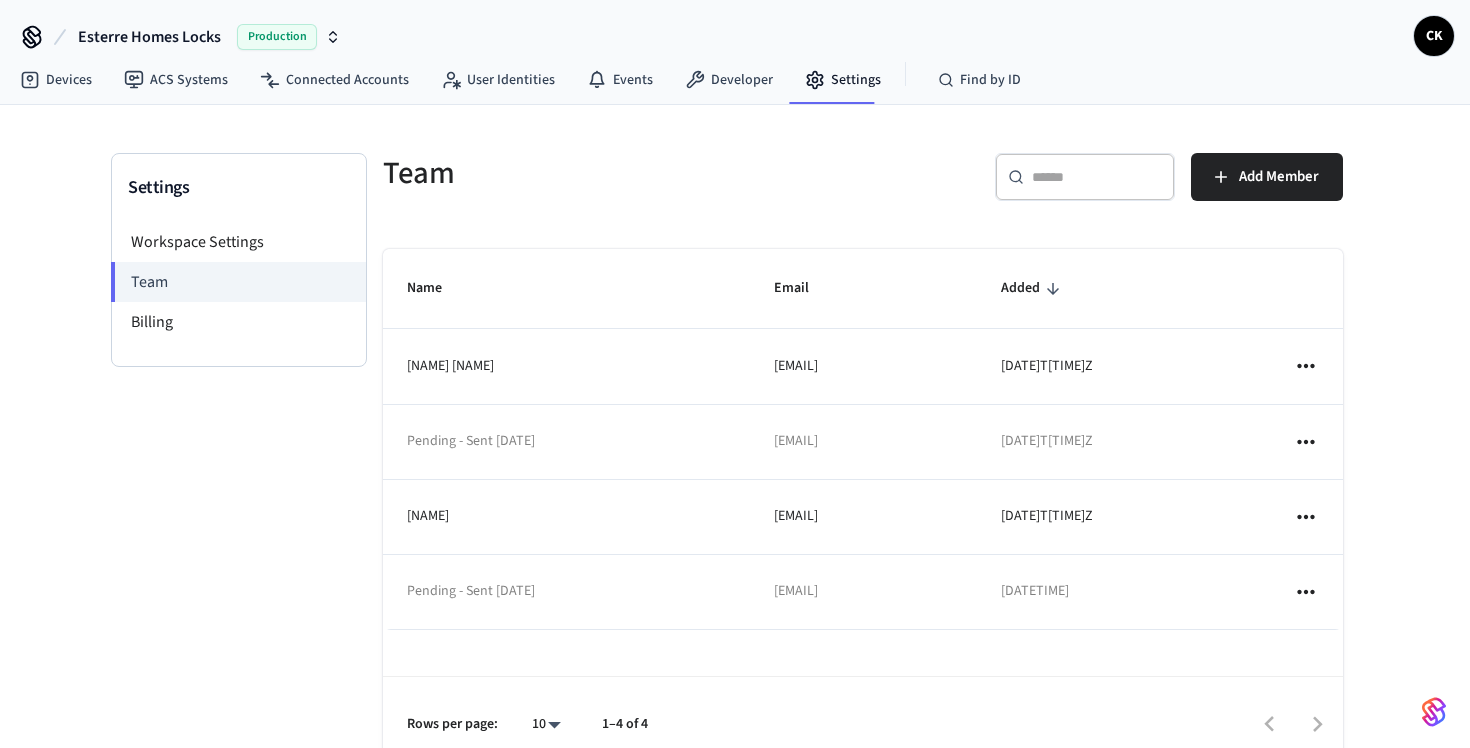 click 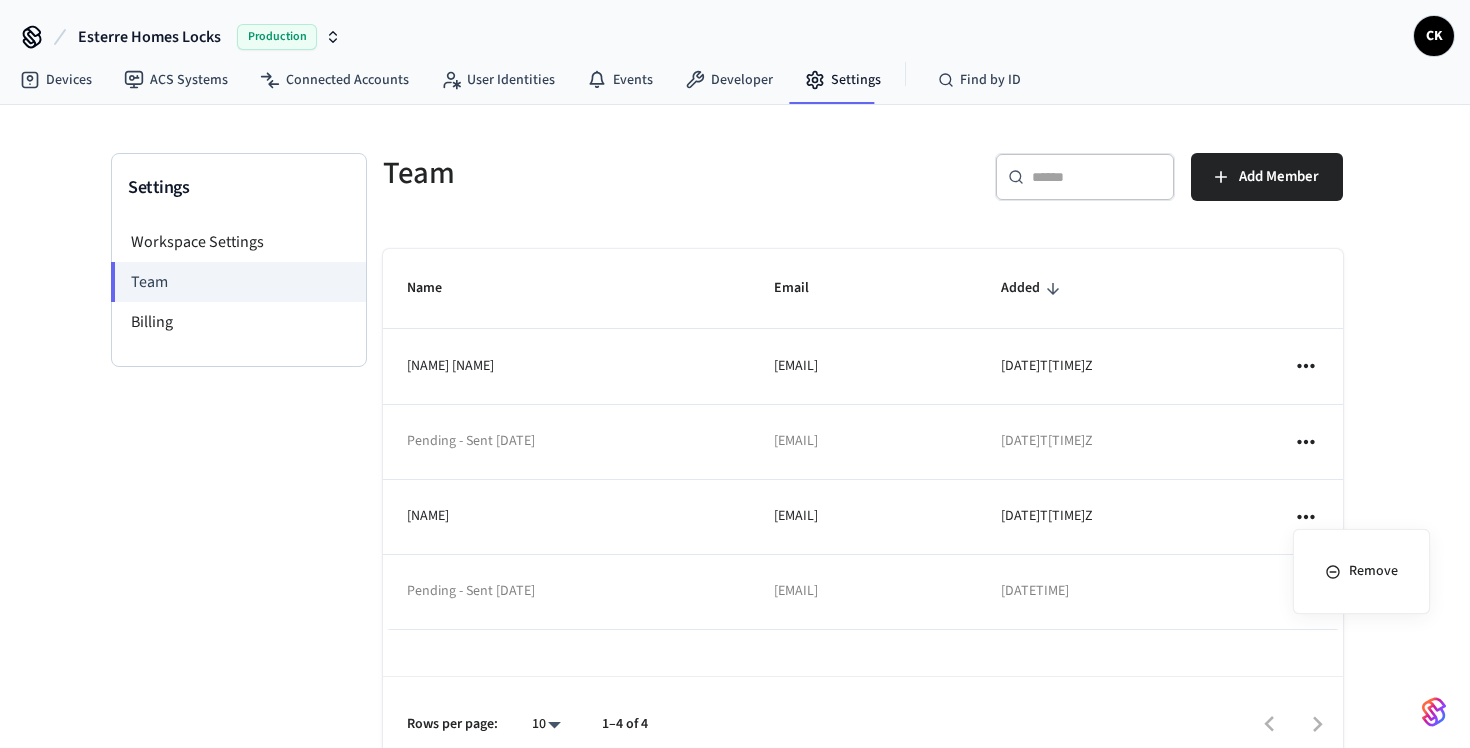 click at bounding box center [735, 374] 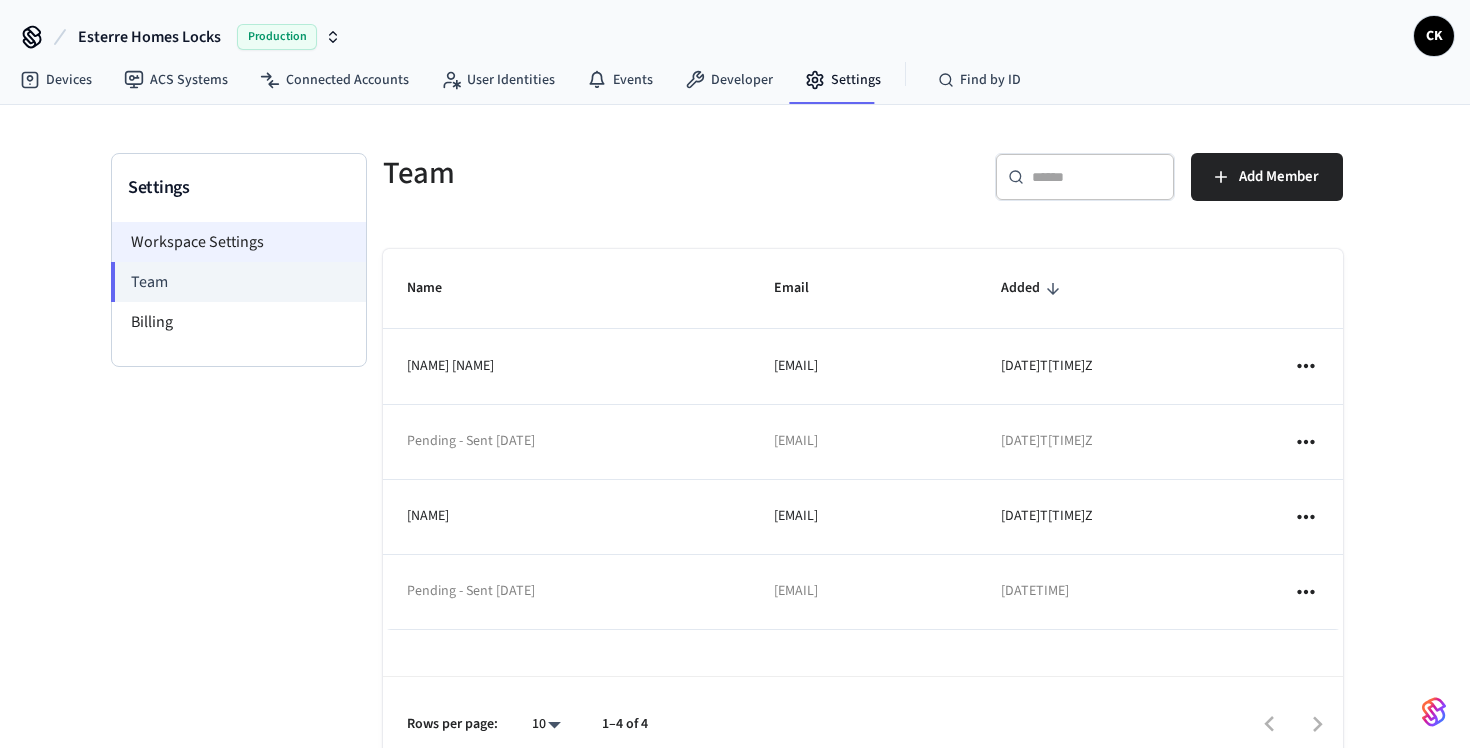 click on "Workspace Settings" at bounding box center [239, 242] 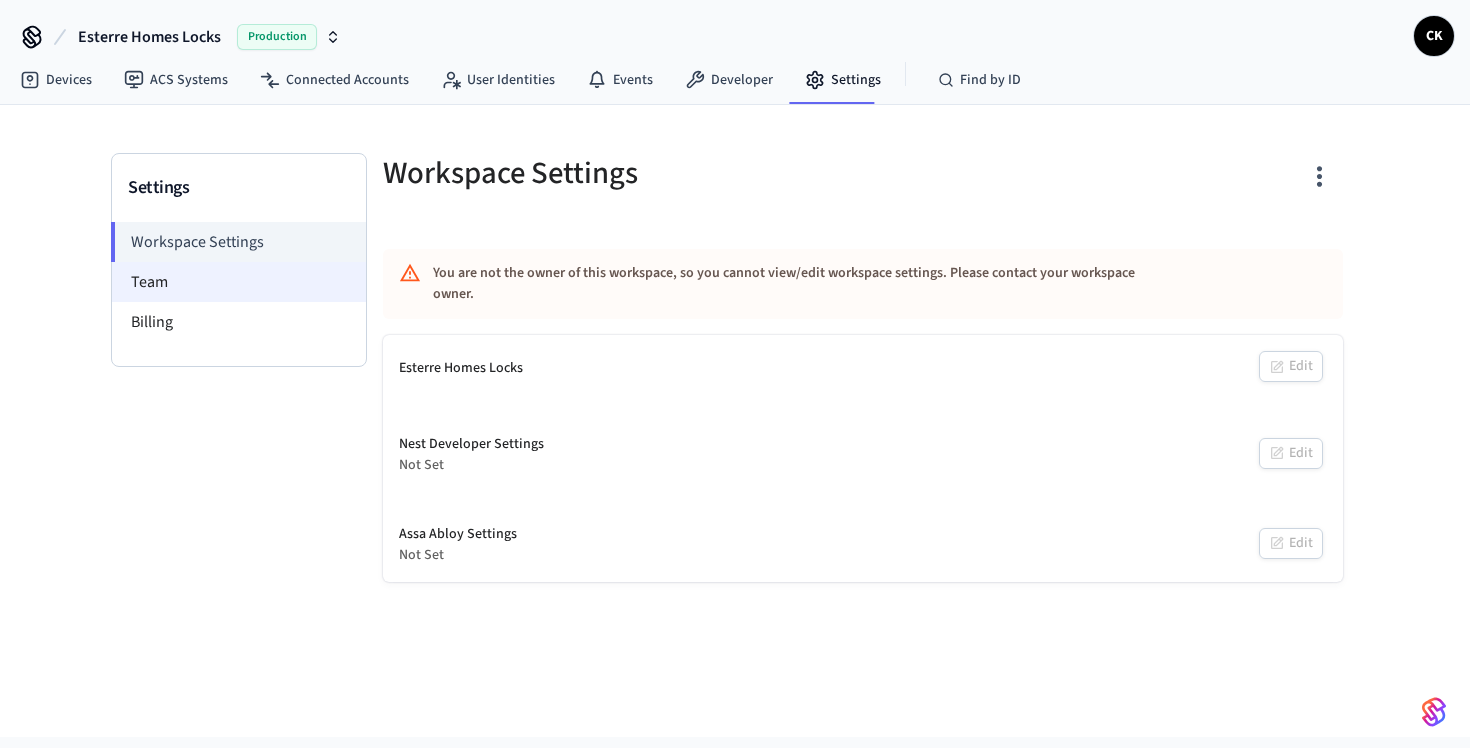 click on "Team" at bounding box center [239, 282] 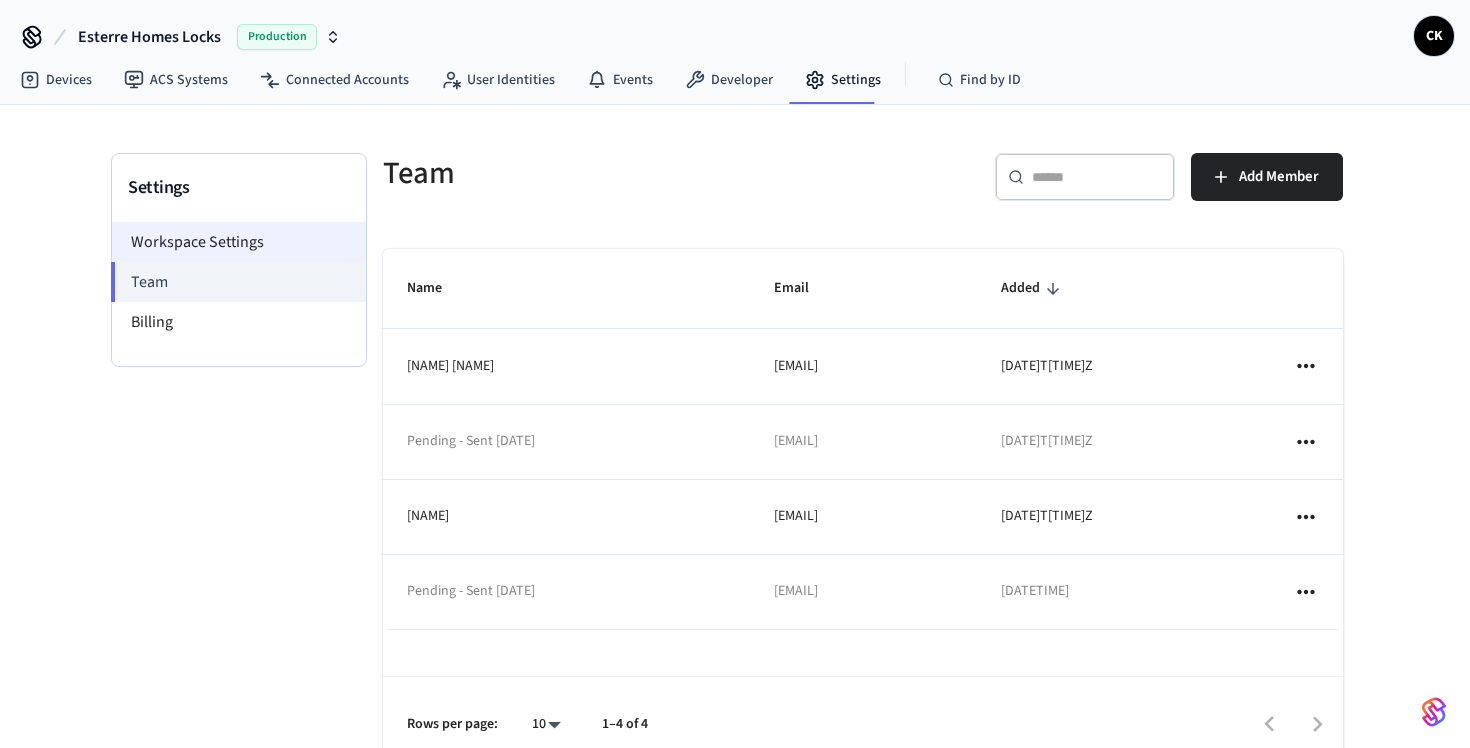 click on "Workspace Settings" at bounding box center [239, 242] 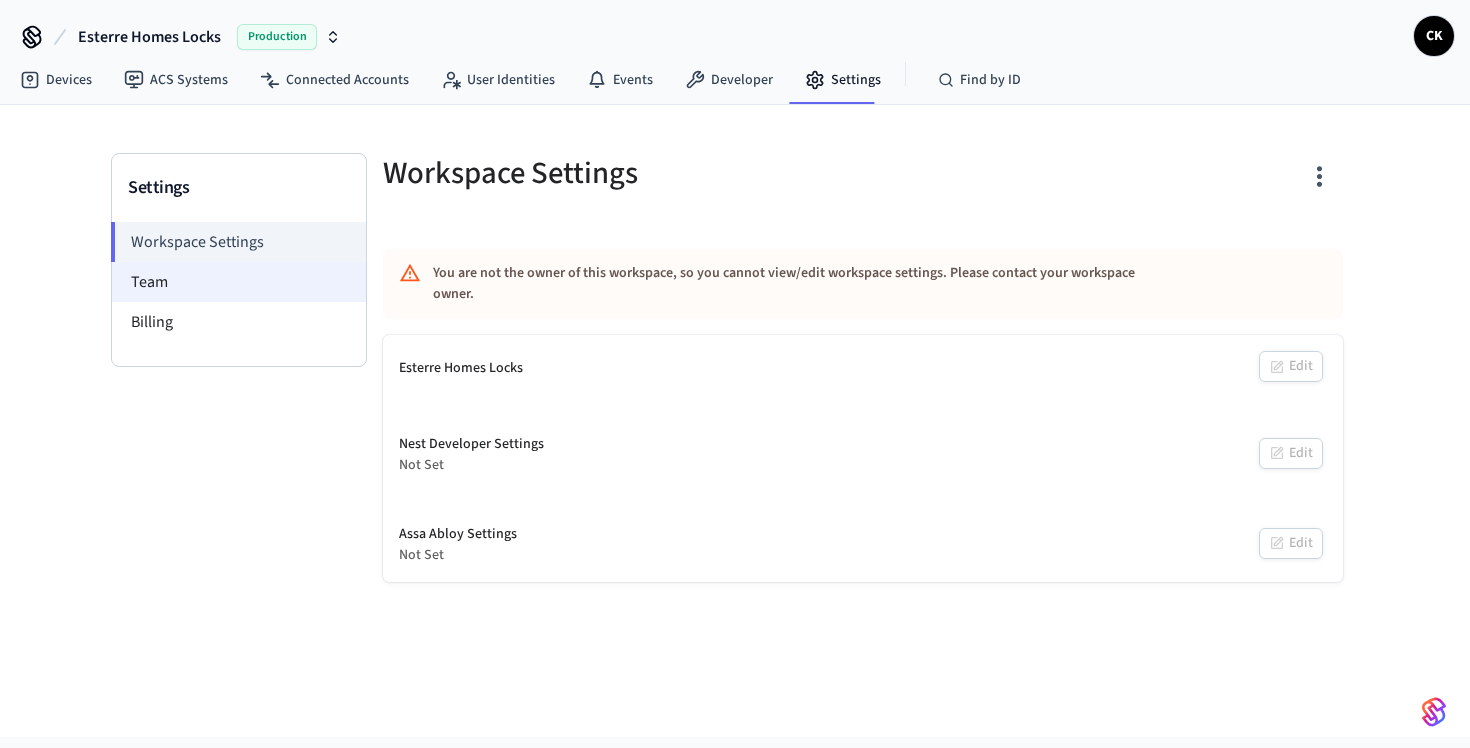 click on "Team" at bounding box center [239, 282] 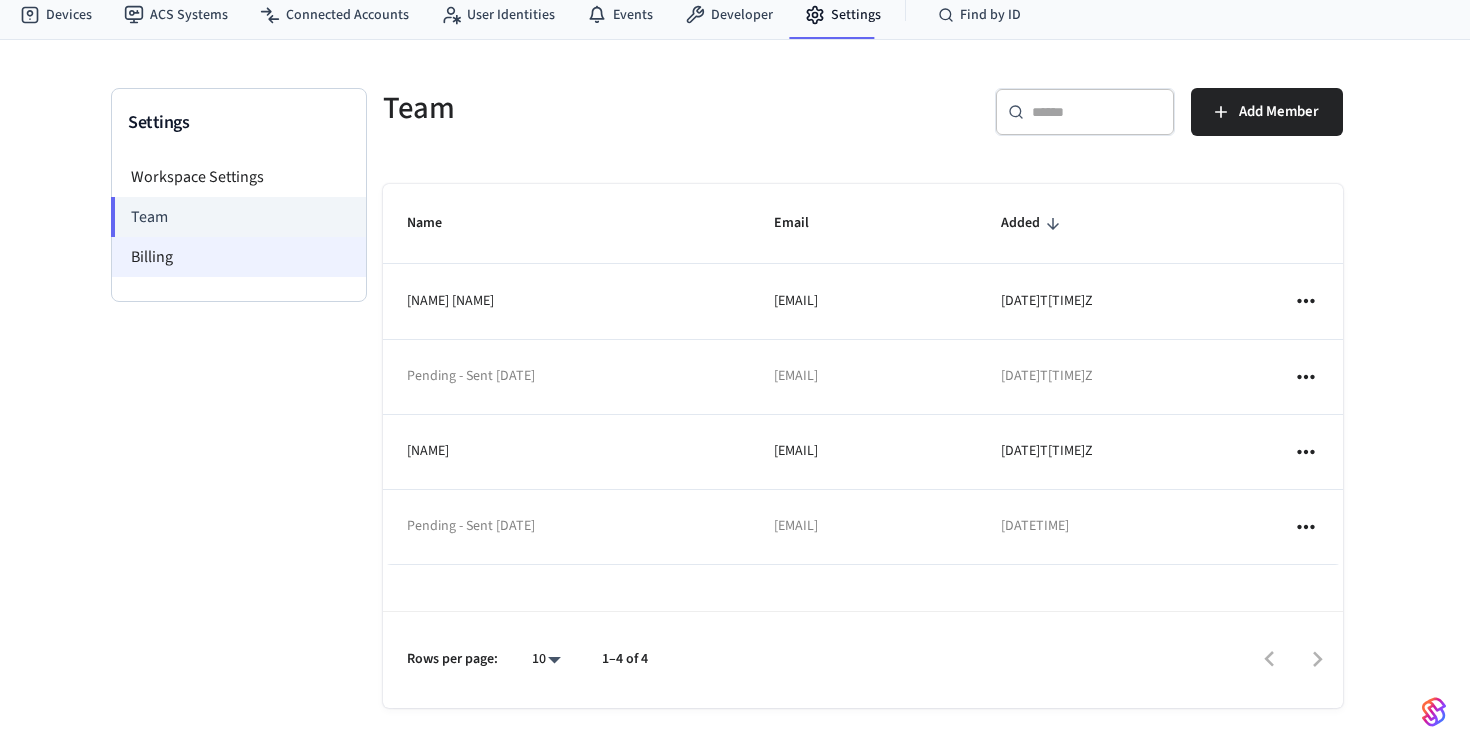 scroll, scrollTop: 65, scrollLeft: 0, axis: vertical 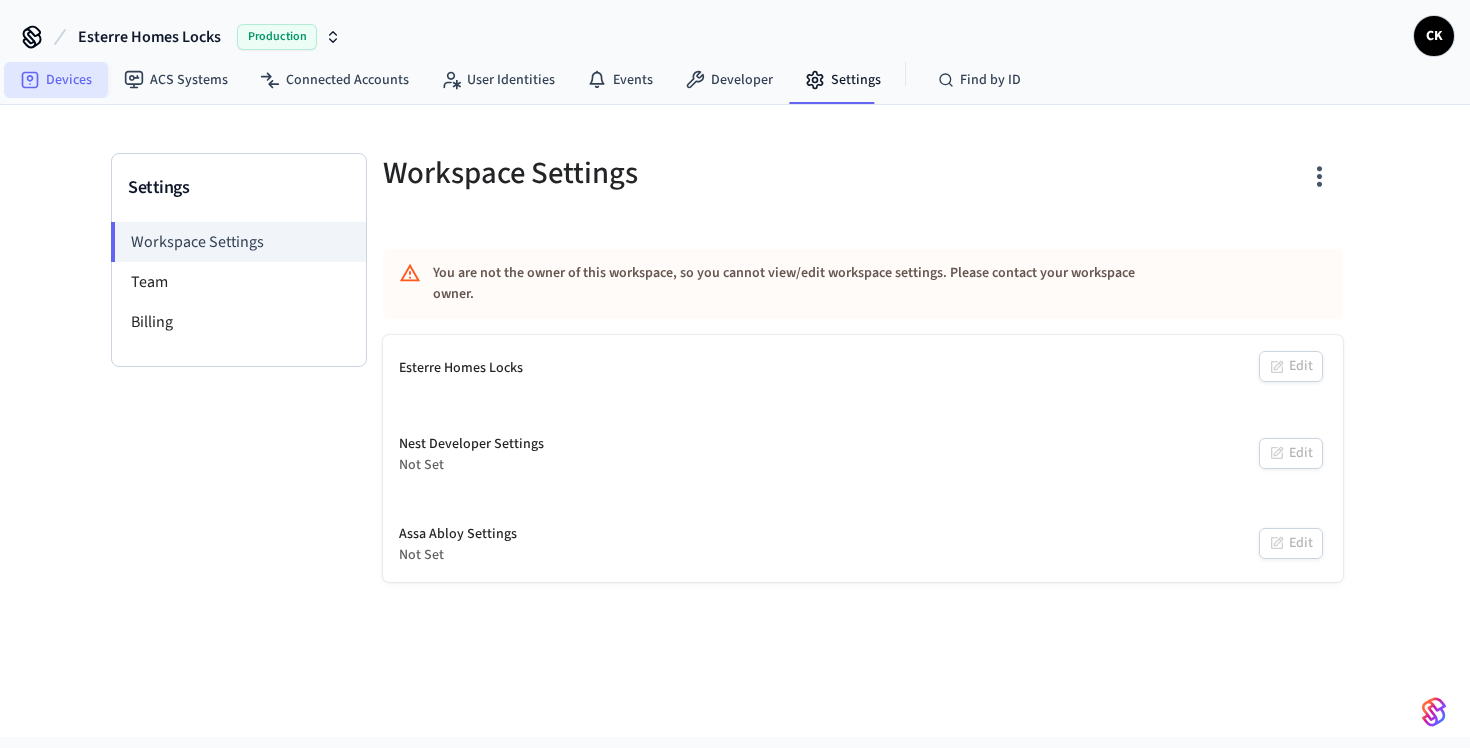 click on "Devices" at bounding box center (56, 80) 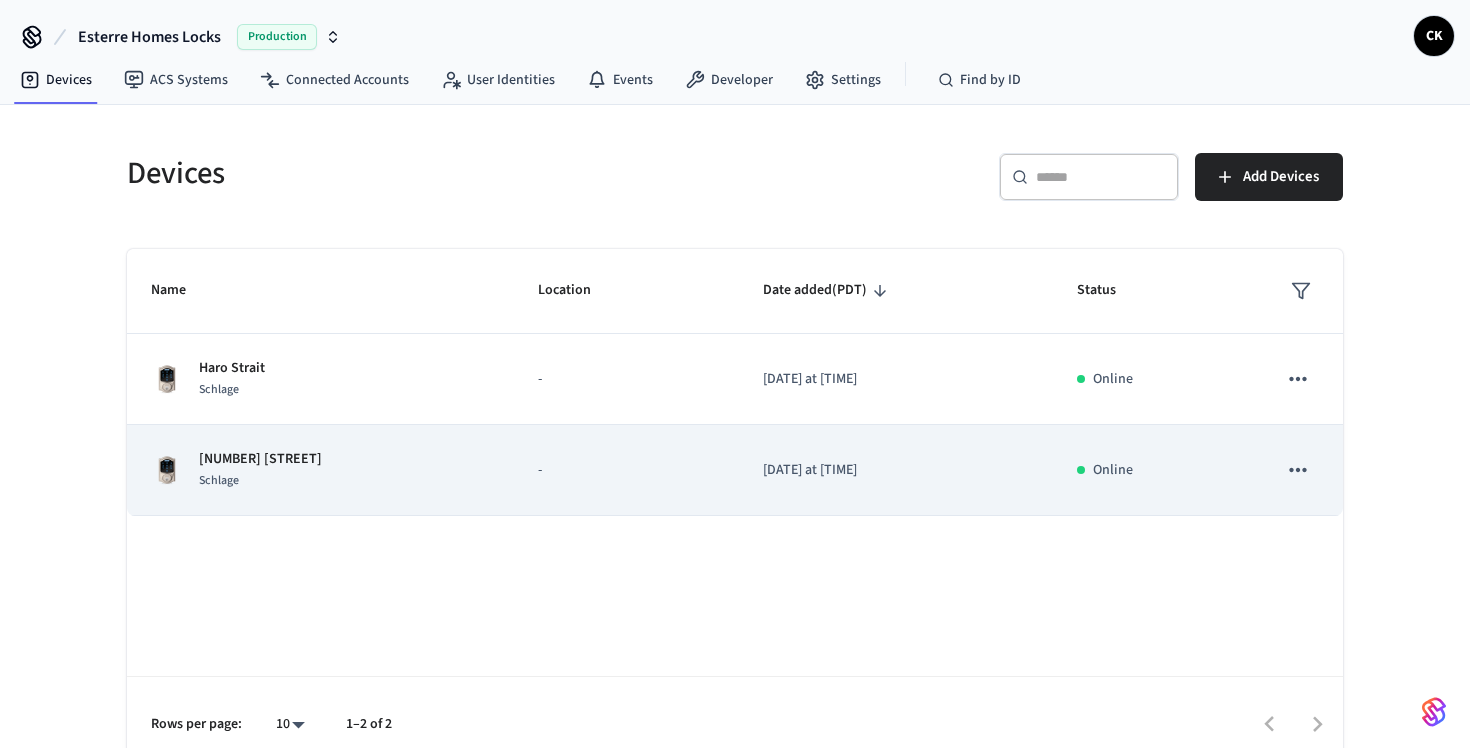 click on "Schlage" at bounding box center (260, 480) 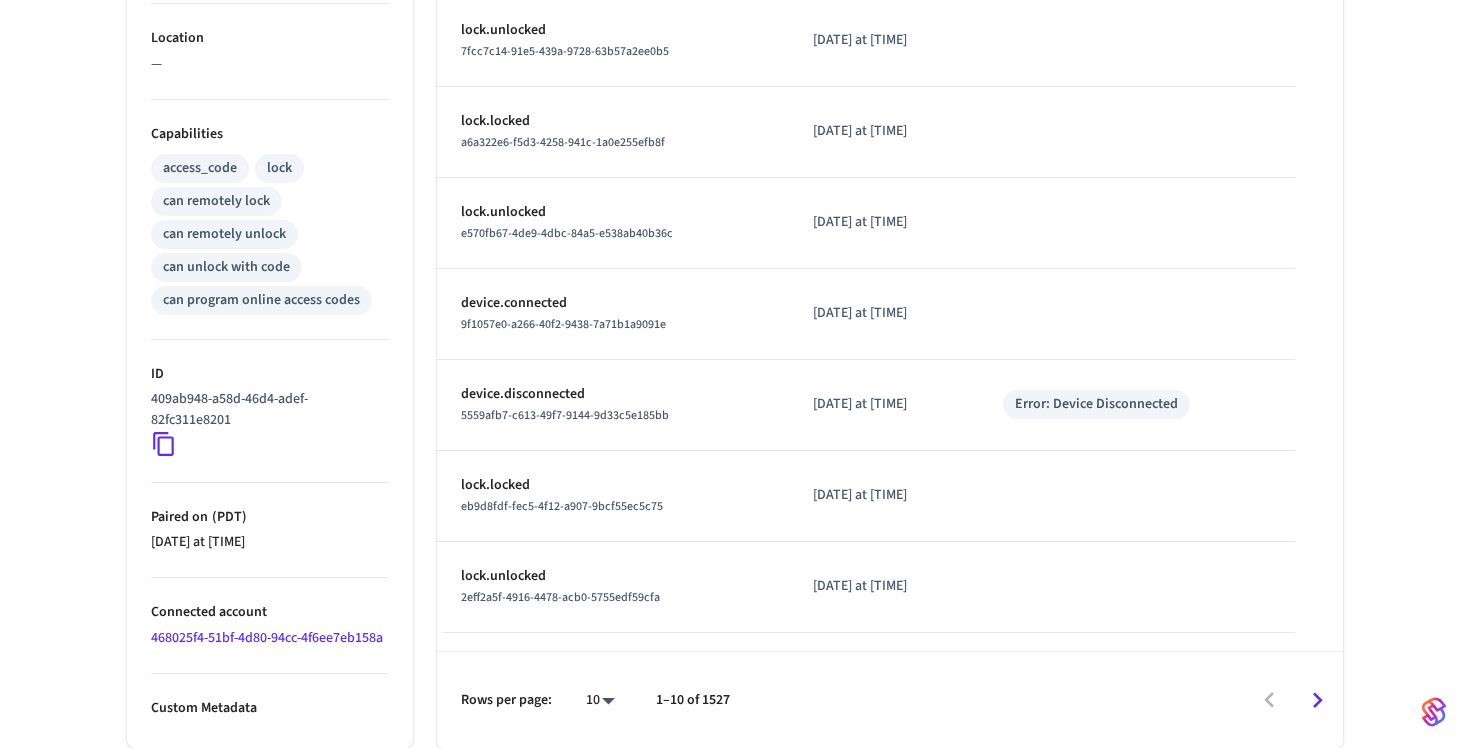 scroll, scrollTop: 714, scrollLeft: 0, axis: vertical 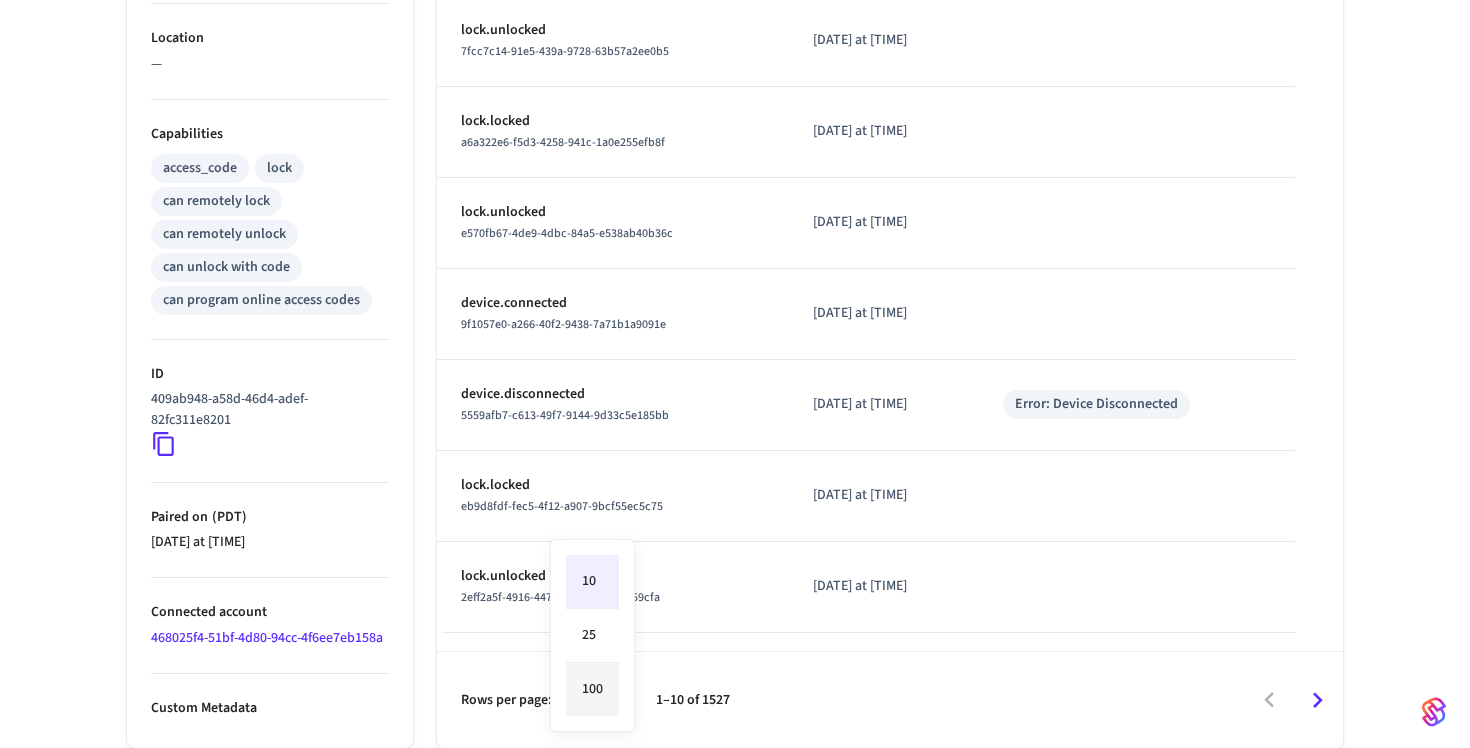 click on "100" at bounding box center [592, 689] 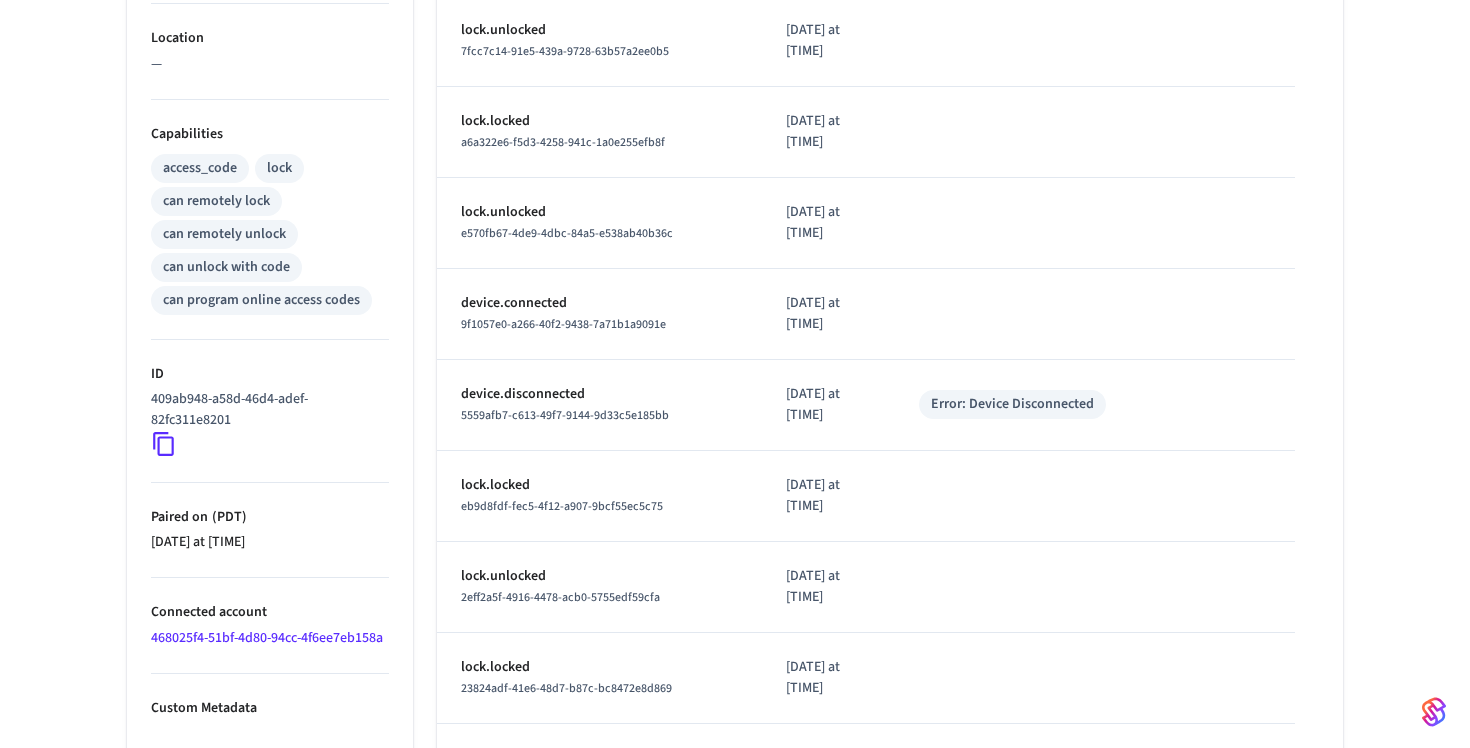 type on "***" 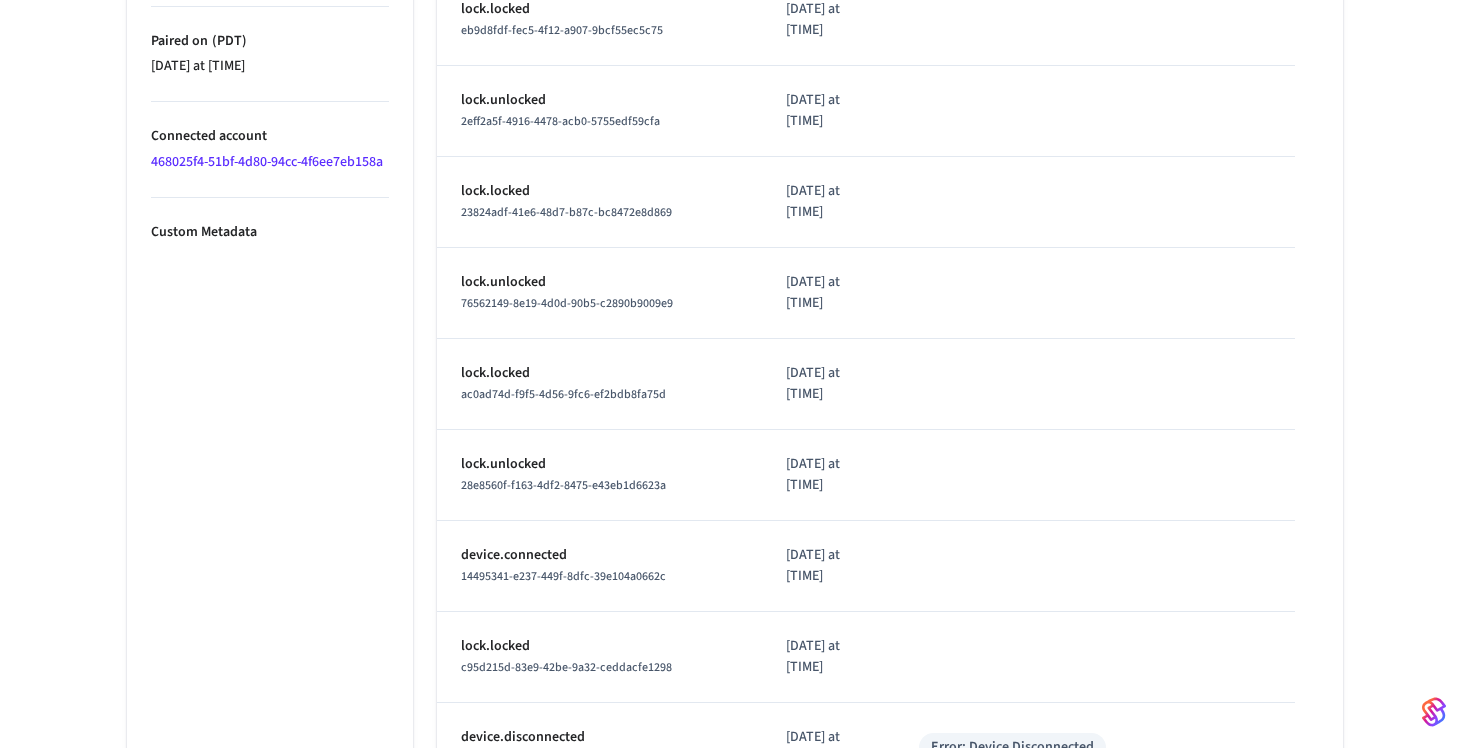 scroll, scrollTop: 1188, scrollLeft: 0, axis: vertical 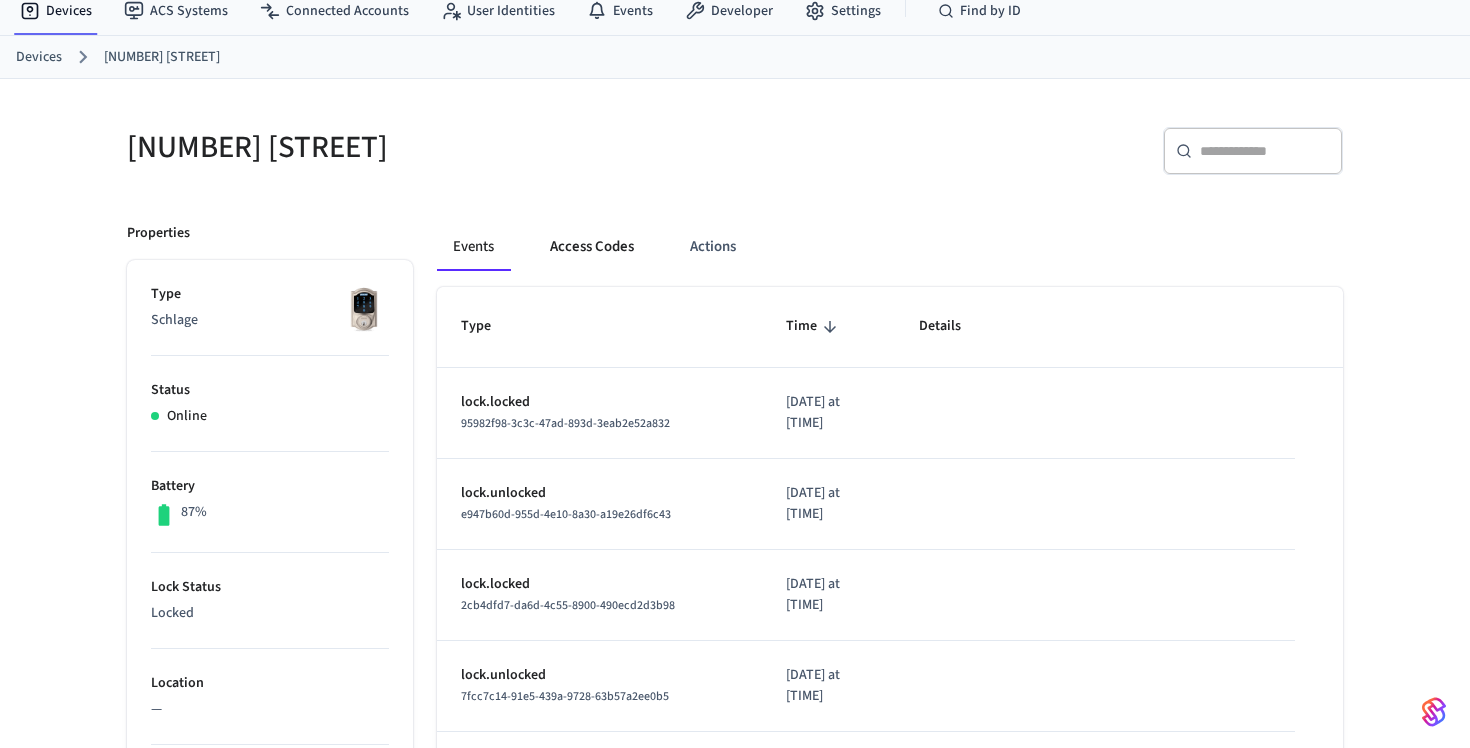click on "Access Codes" at bounding box center [592, 247] 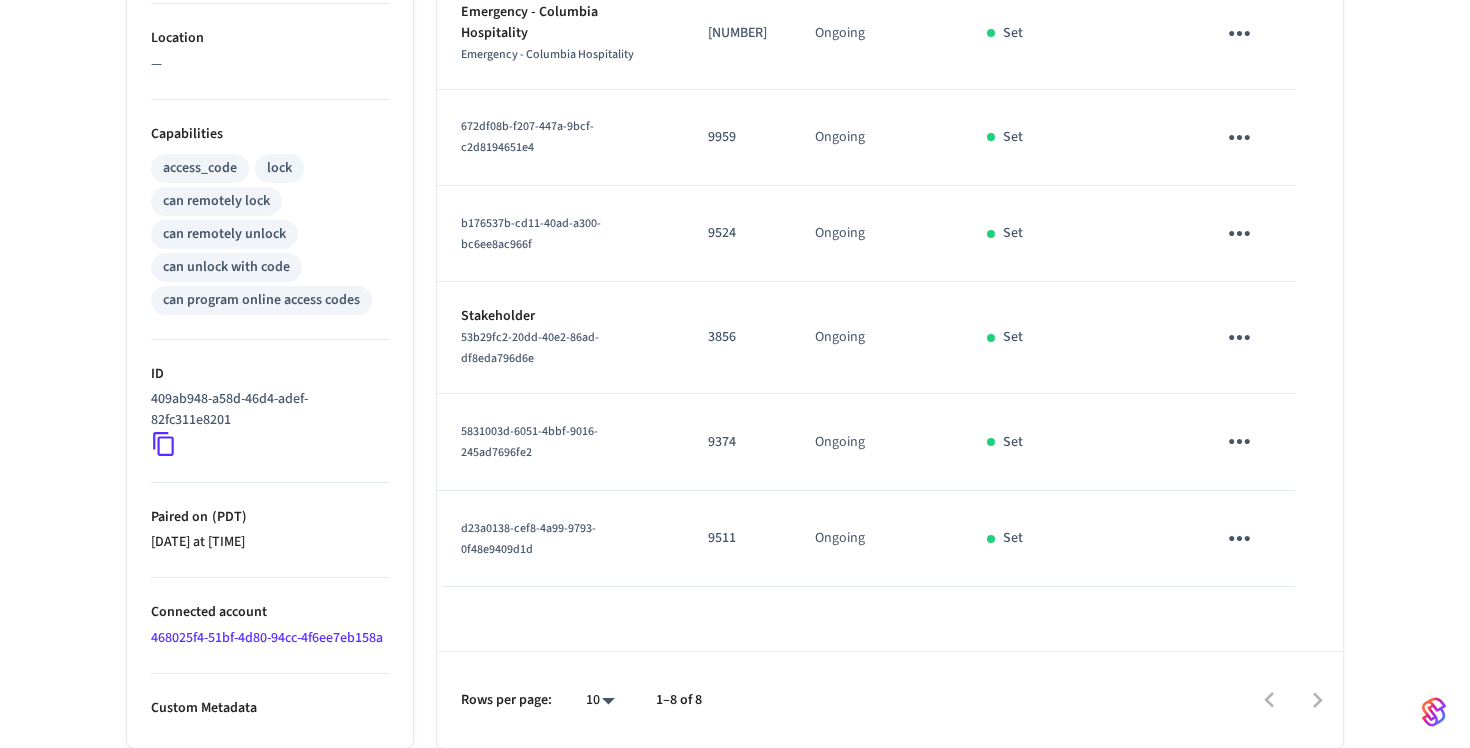 scroll, scrollTop: 714, scrollLeft: 0, axis: vertical 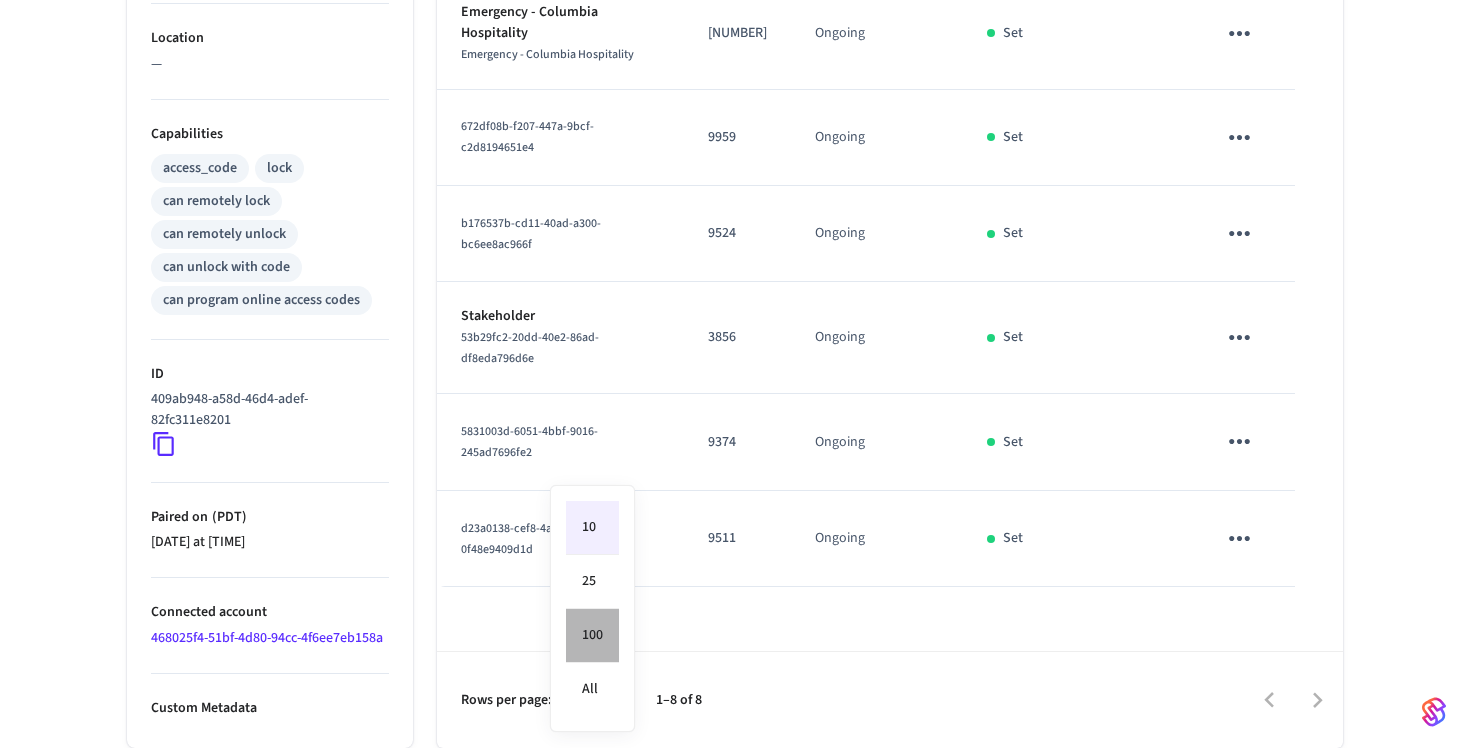 click on "100" at bounding box center (592, 636) 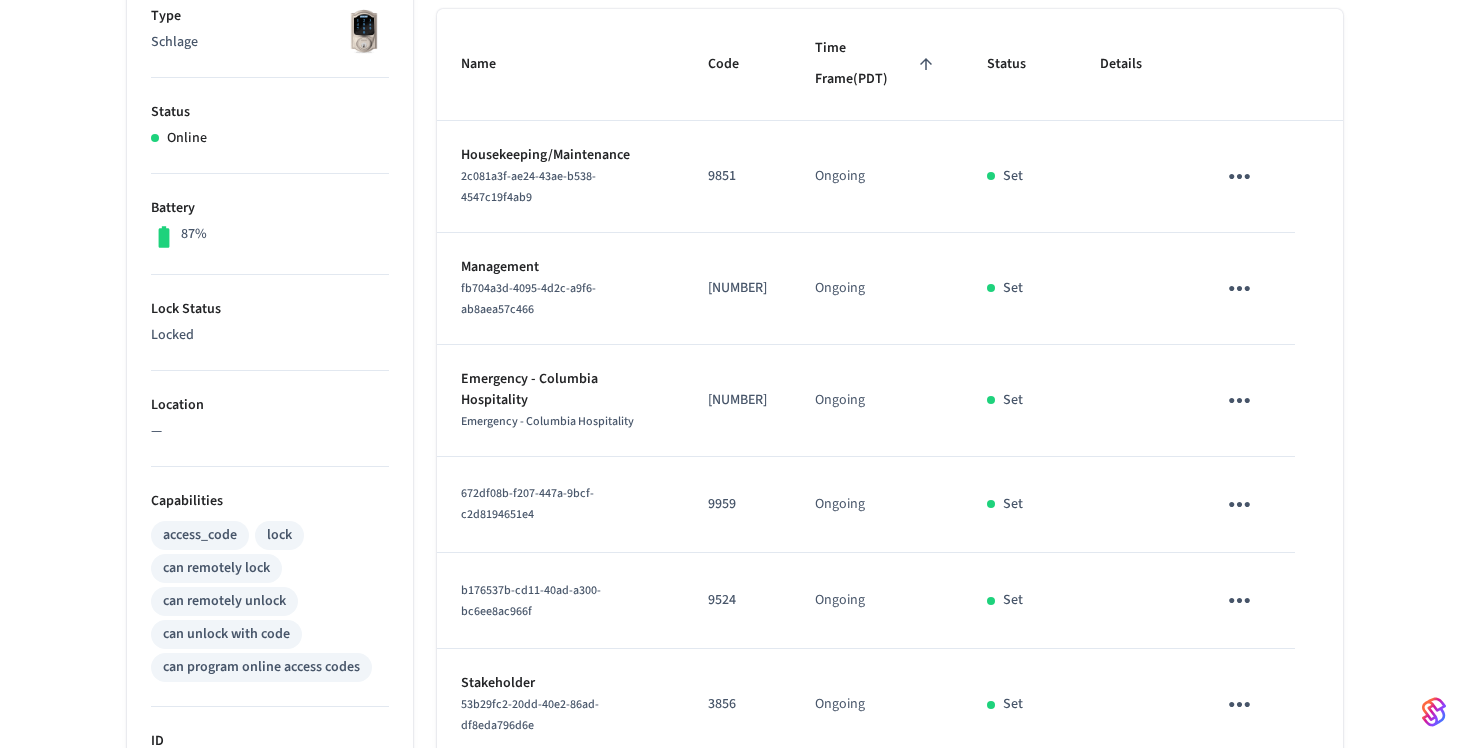 scroll, scrollTop: 313, scrollLeft: 0, axis: vertical 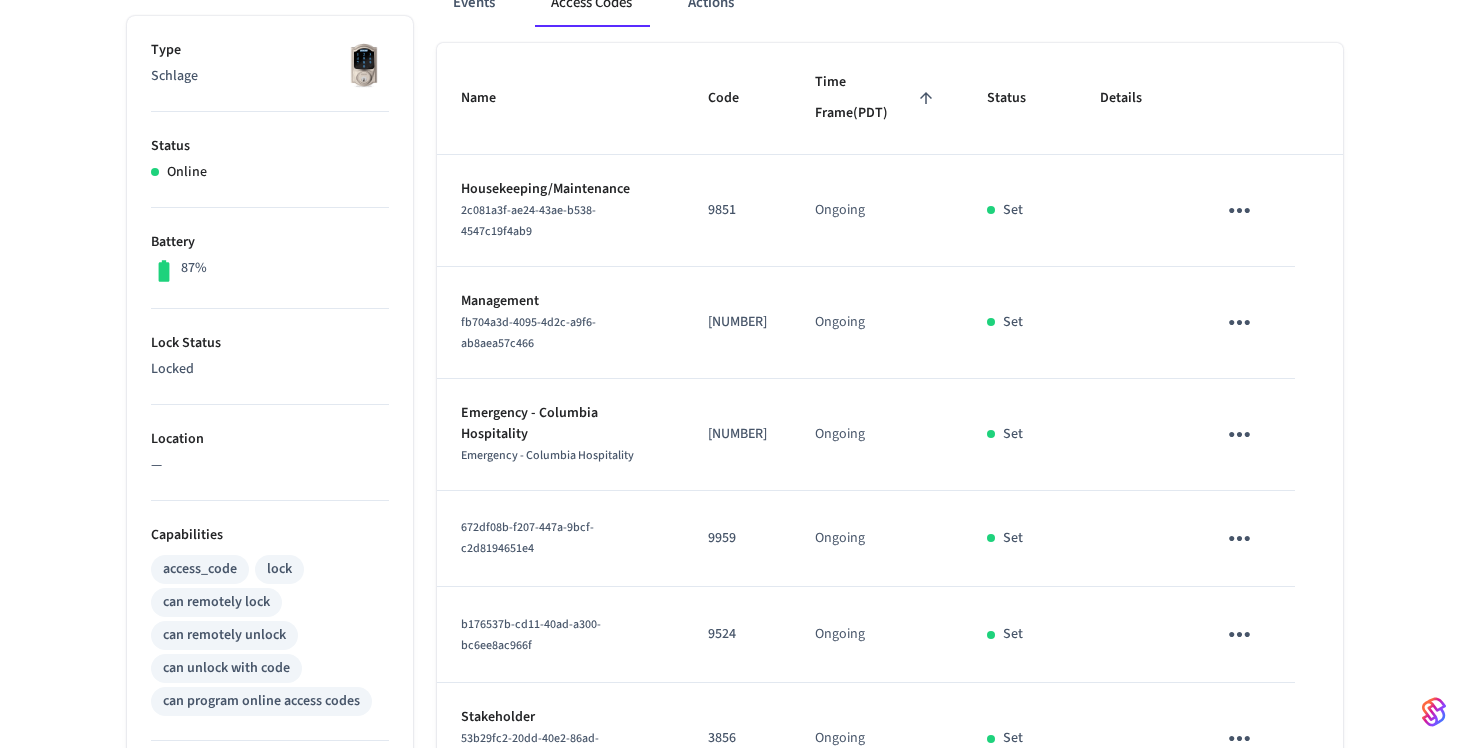 click 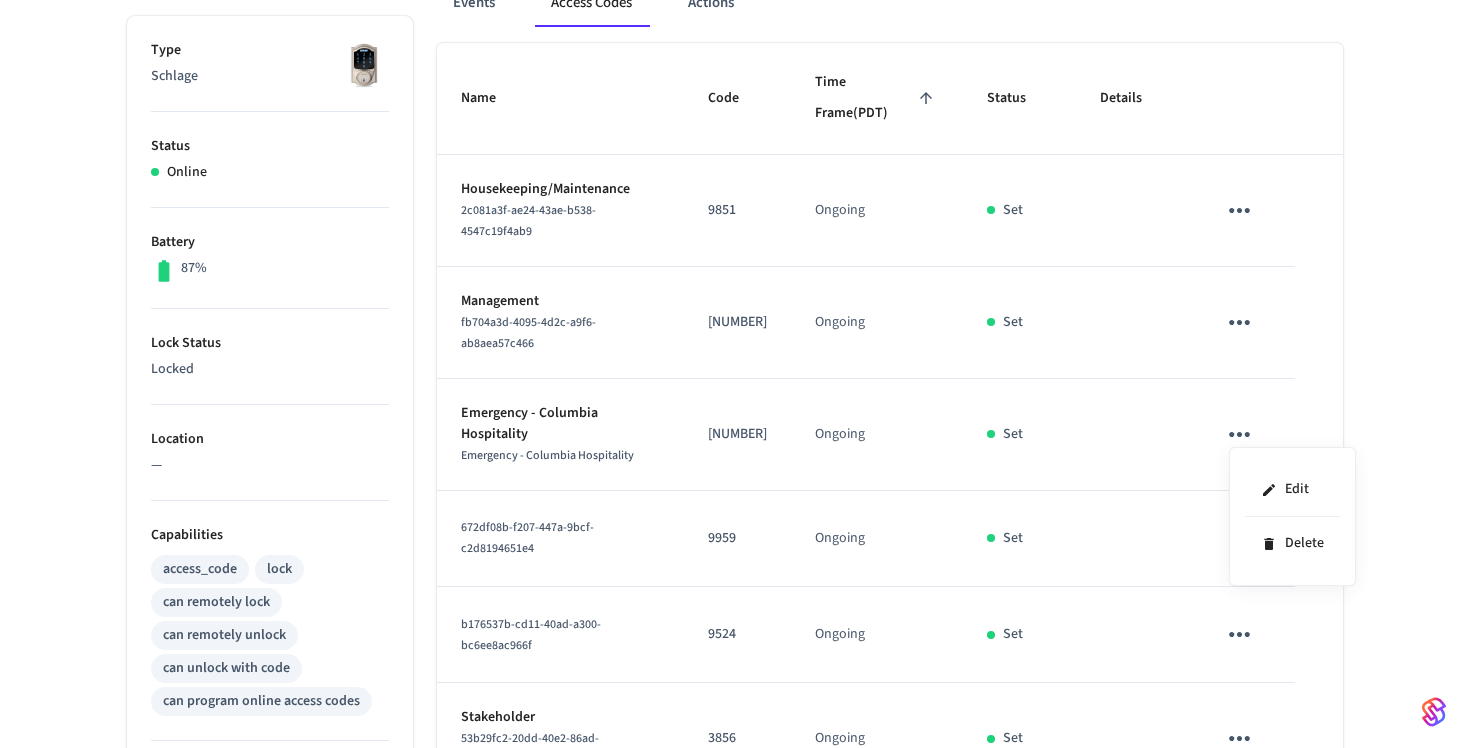 click at bounding box center [735, 374] 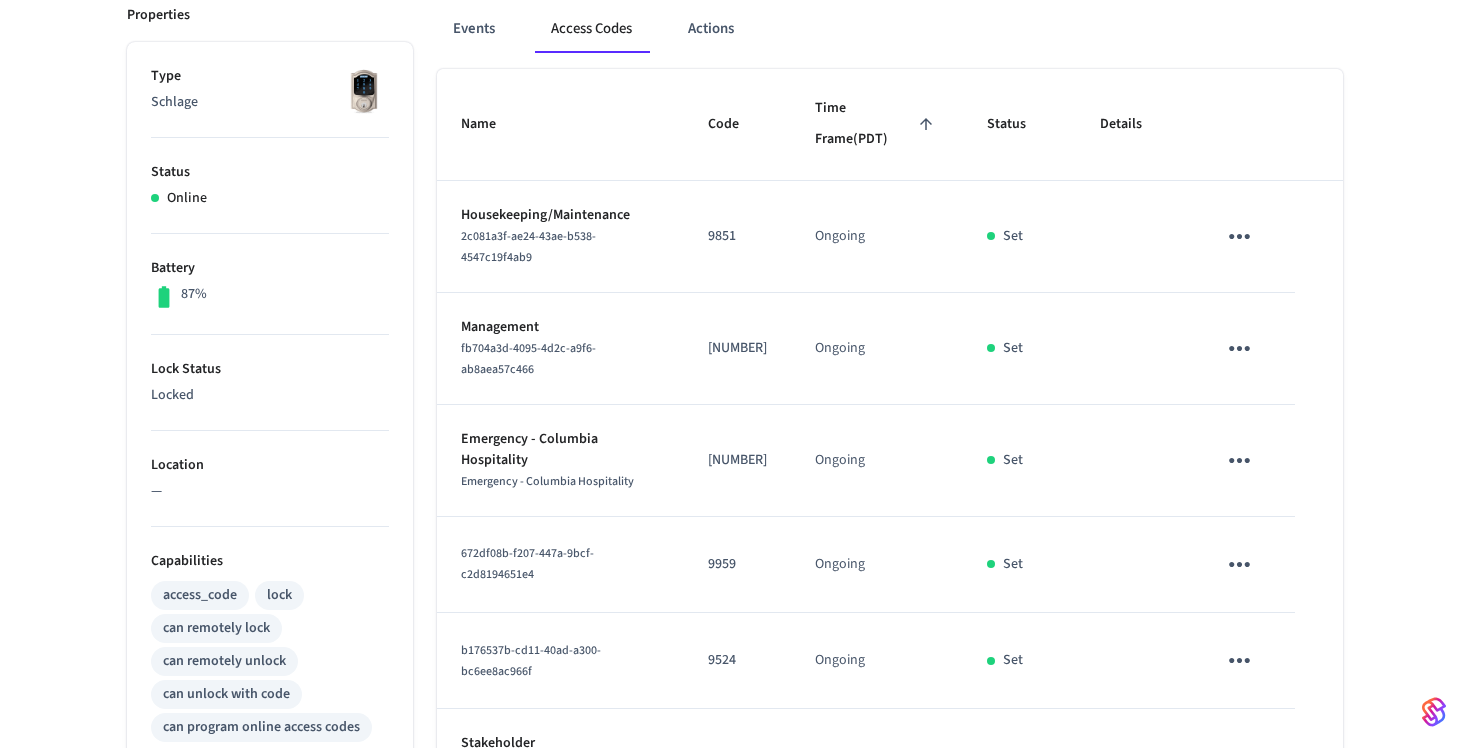 scroll, scrollTop: 282, scrollLeft: 0, axis: vertical 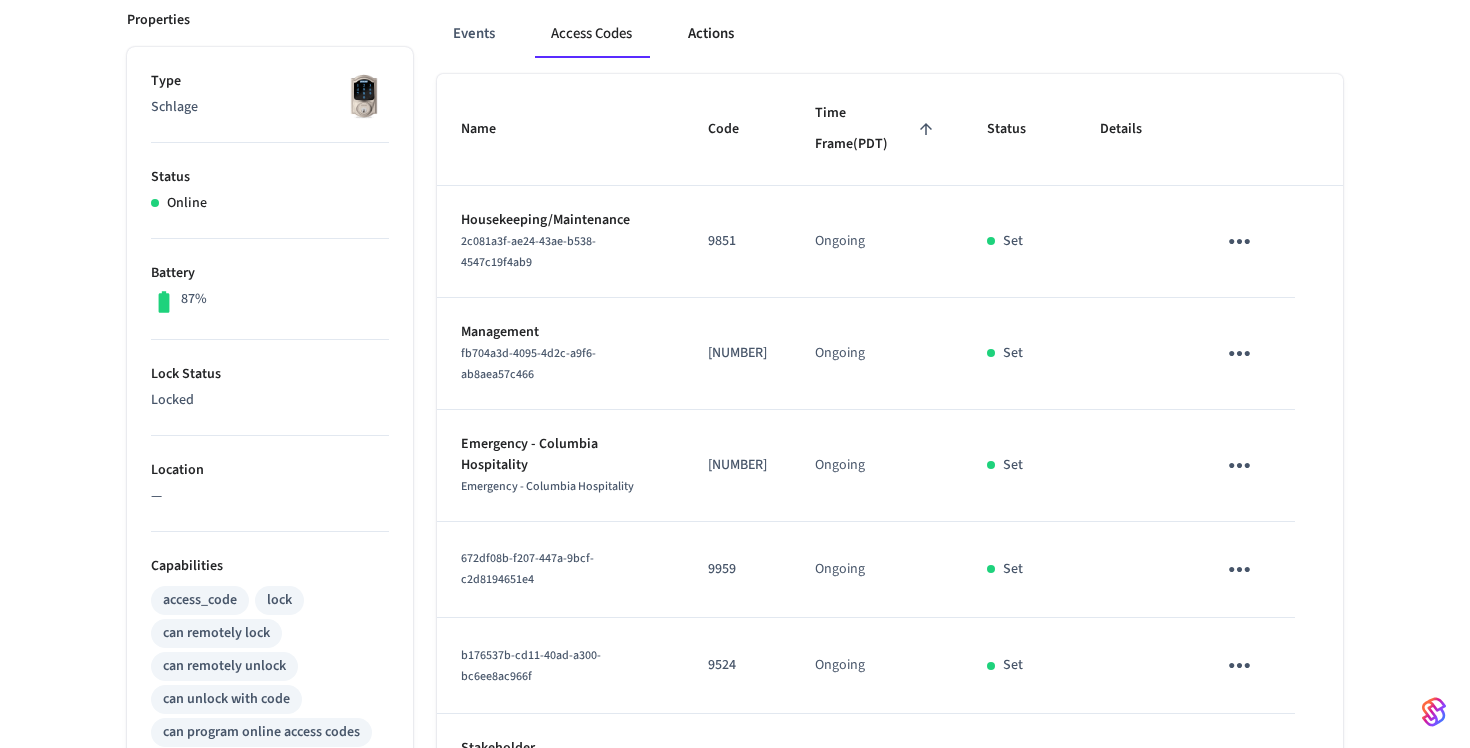 click on "Actions" at bounding box center (711, 34) 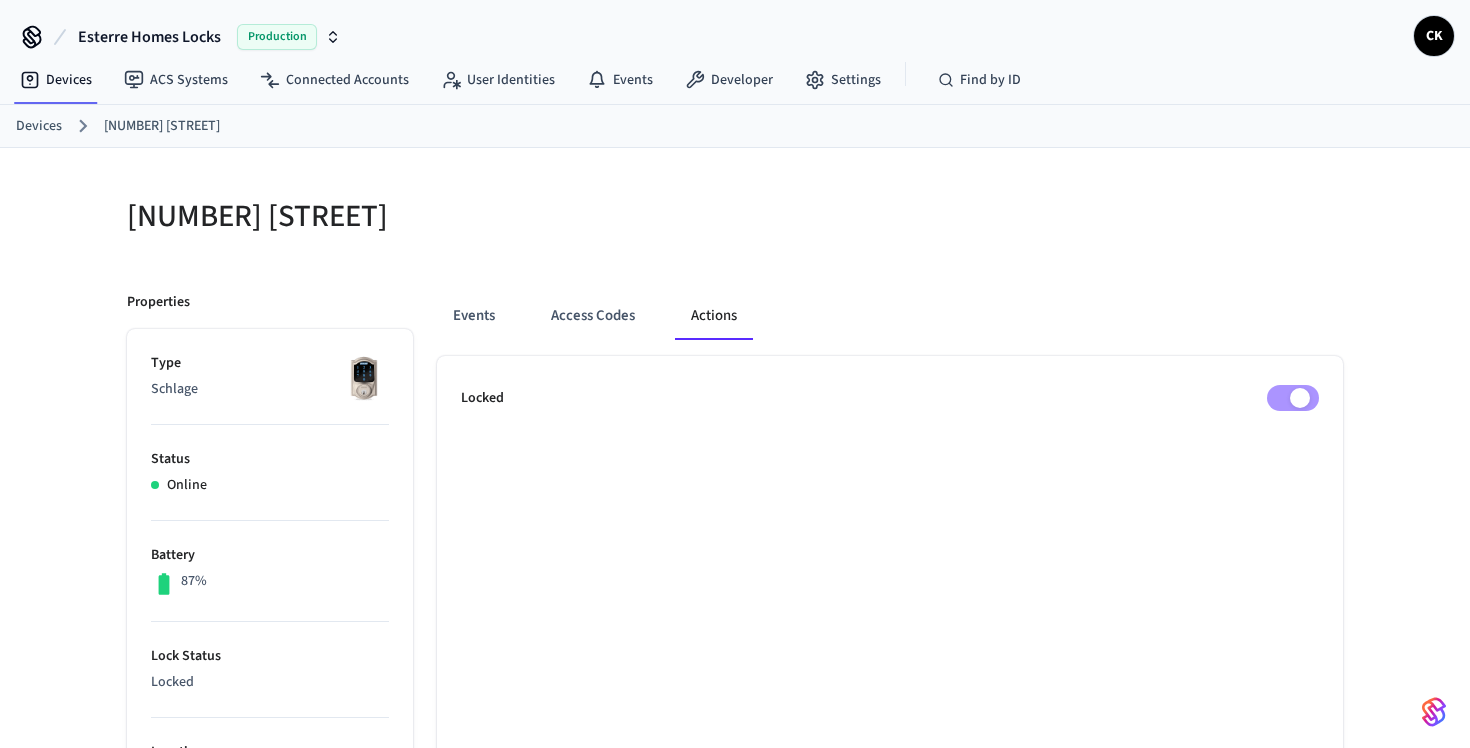 scroll, scrollTop: 0, scrollLeft: 0, axis: both 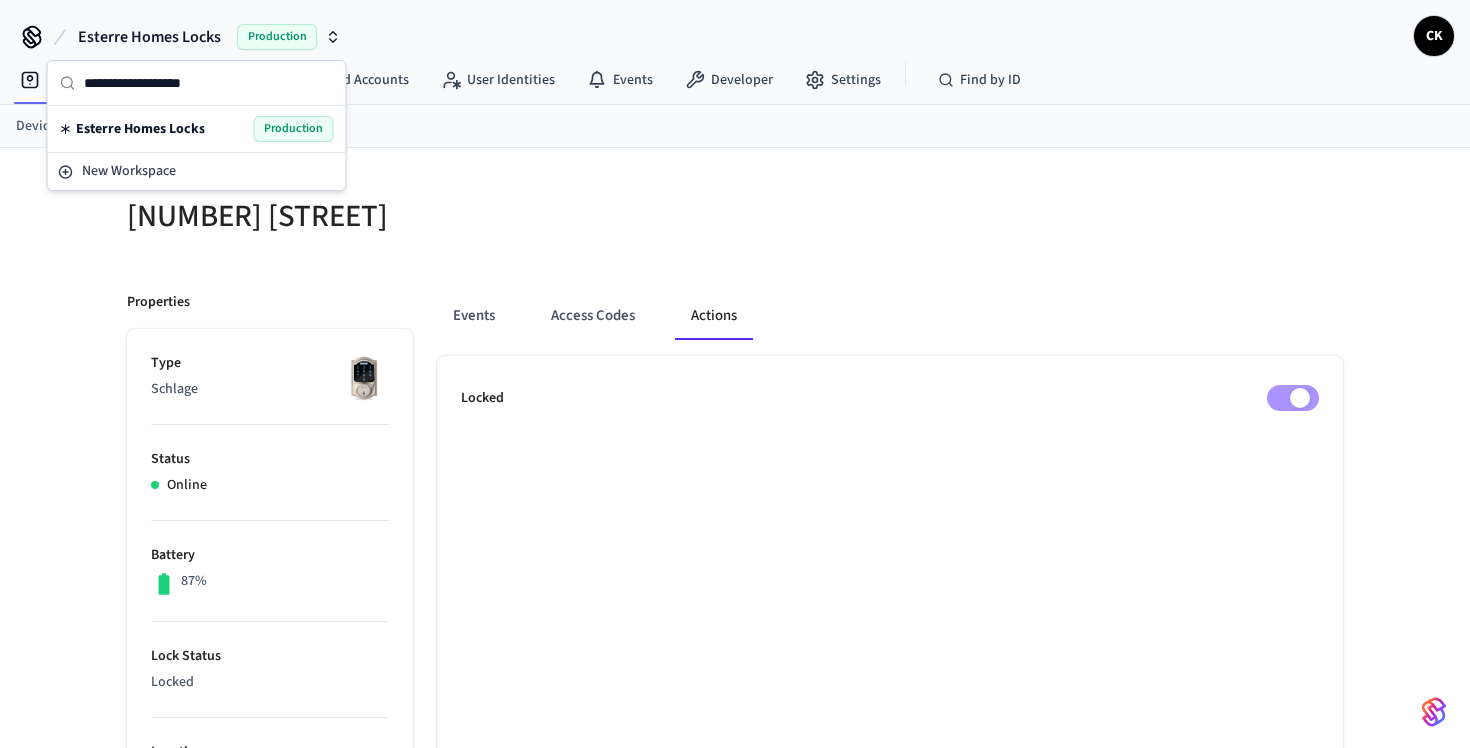 click at bounding box center (1033, 216) 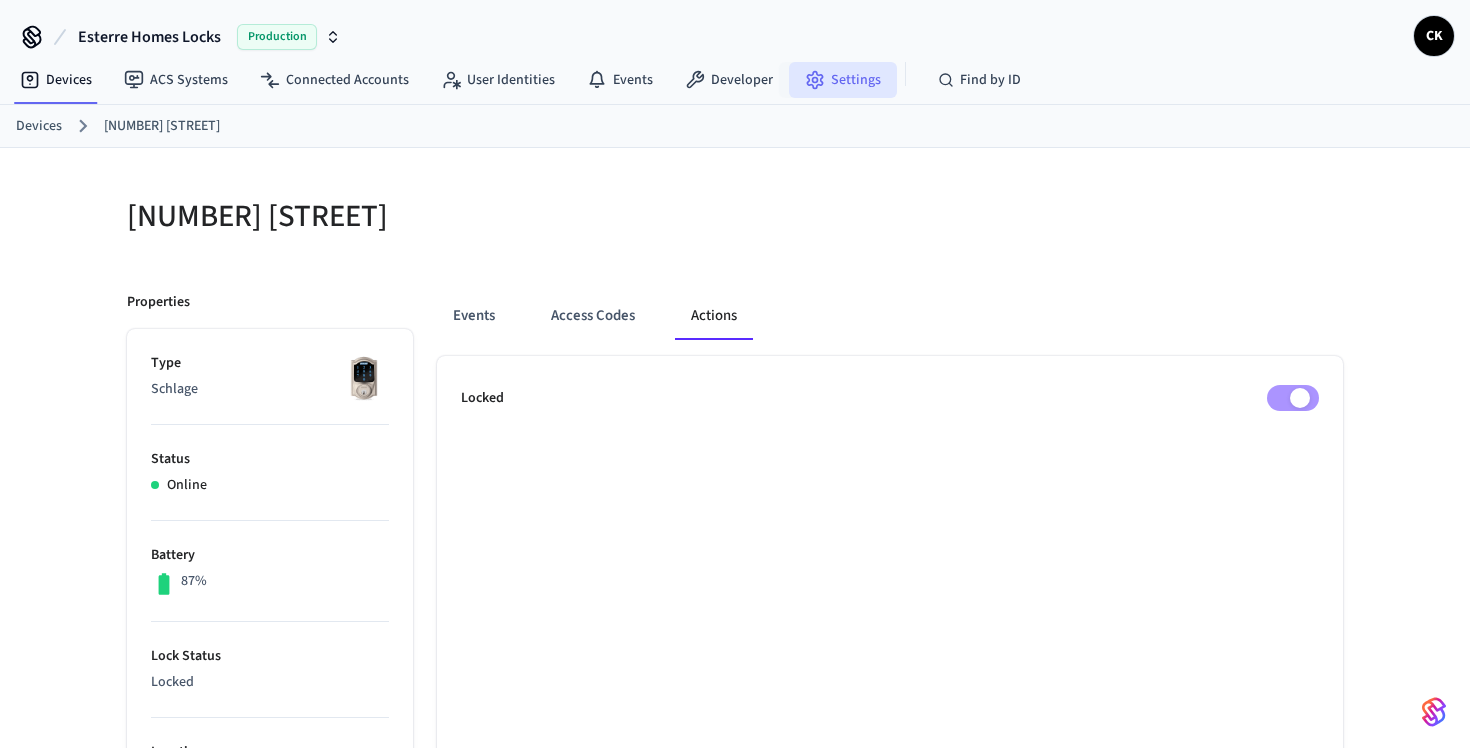 click on "Settings" at bounding box center [843, 80] 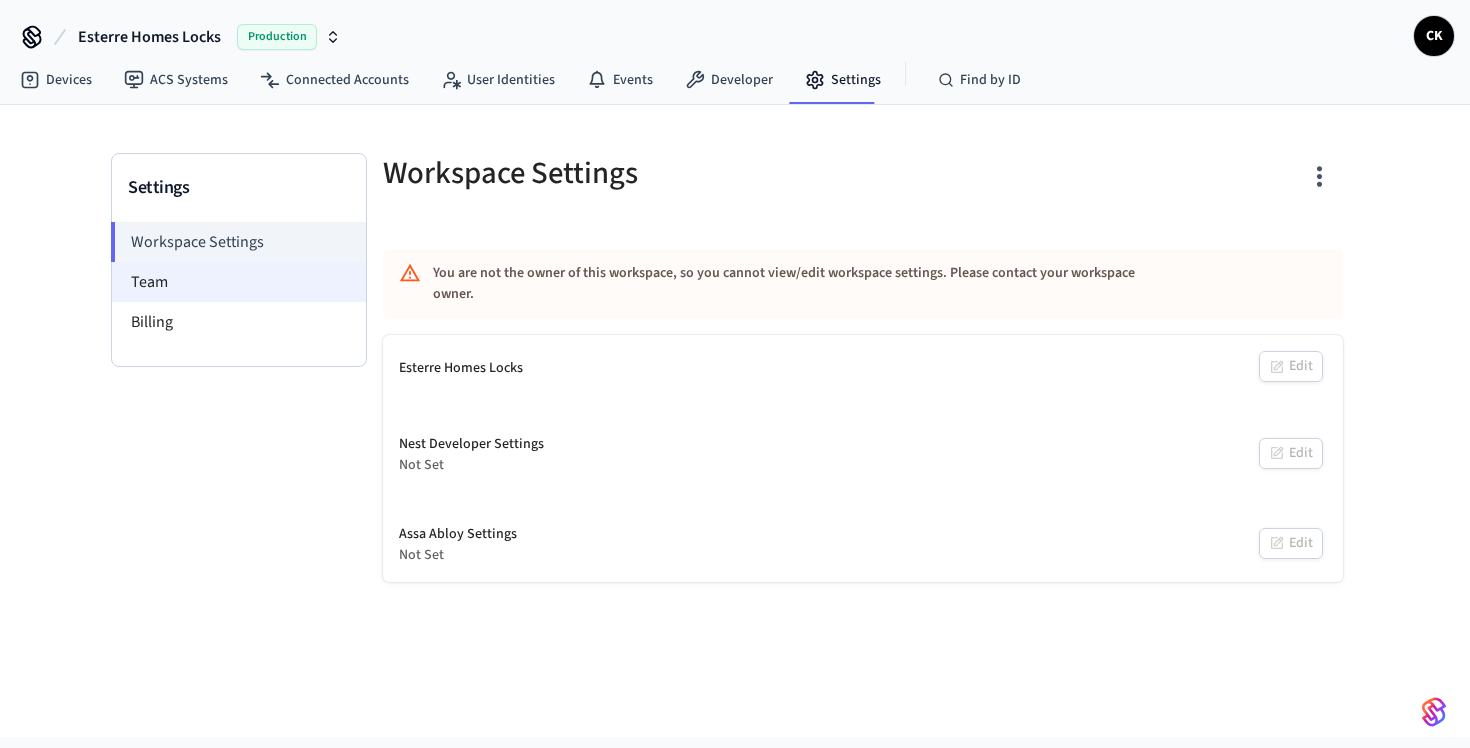 click on "Team" at bounding box center (239, 282) 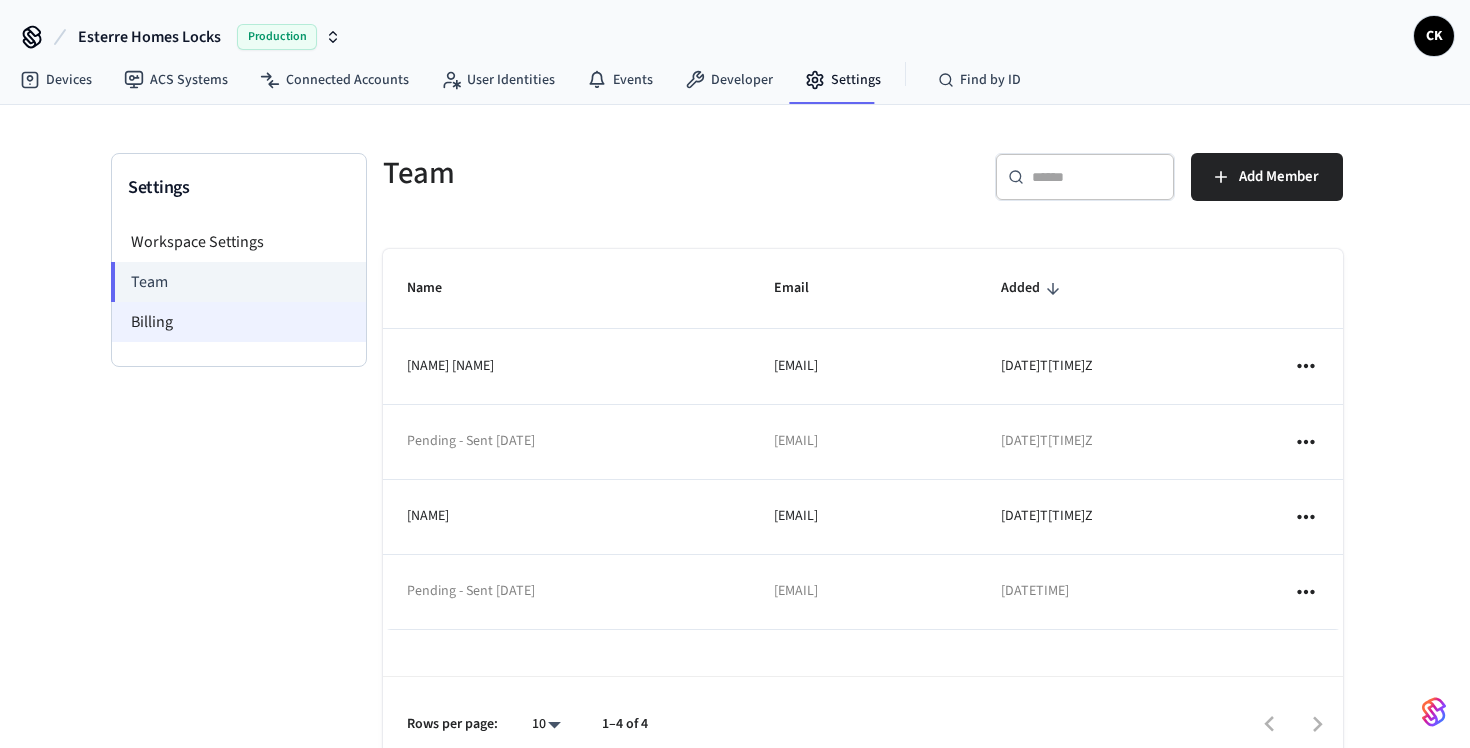 click on "Billing" at bounding box center (239, 322) 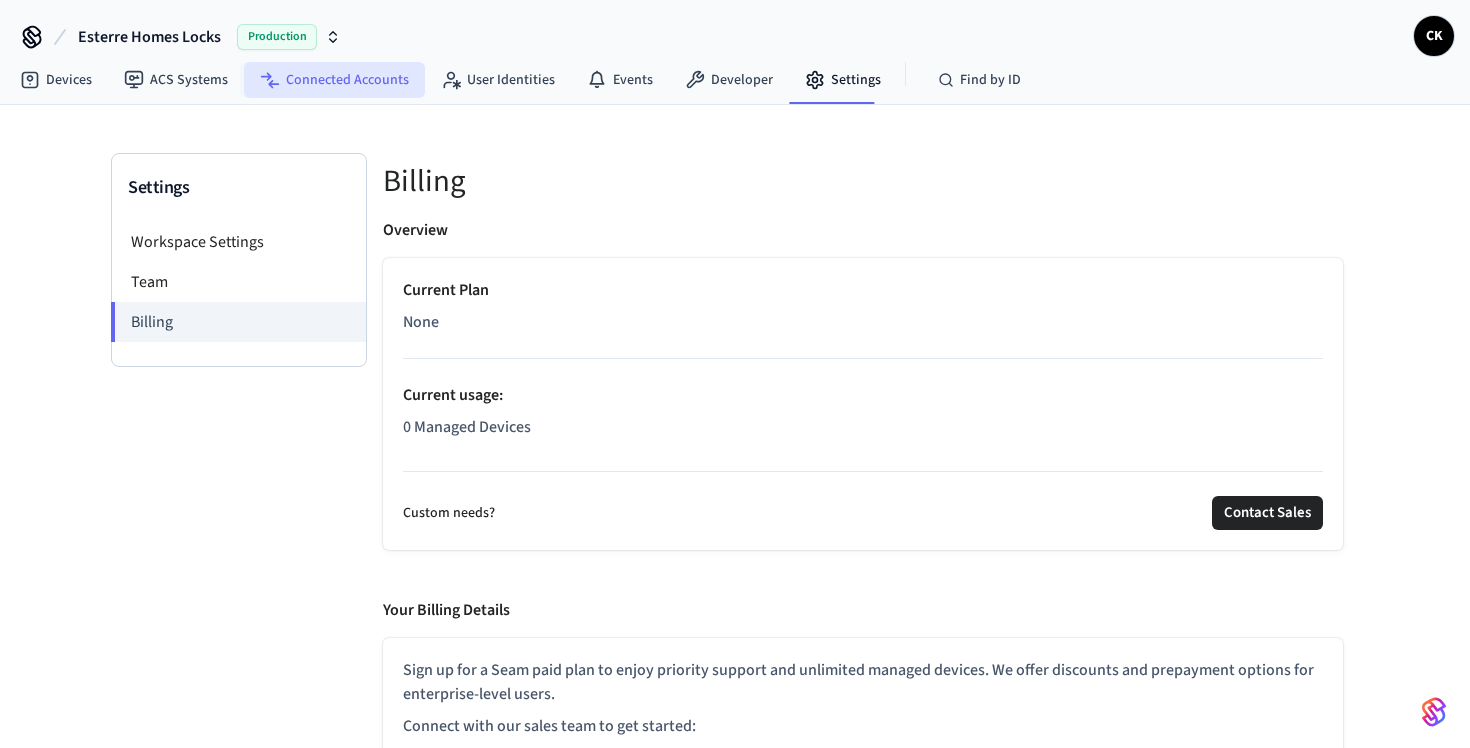 click 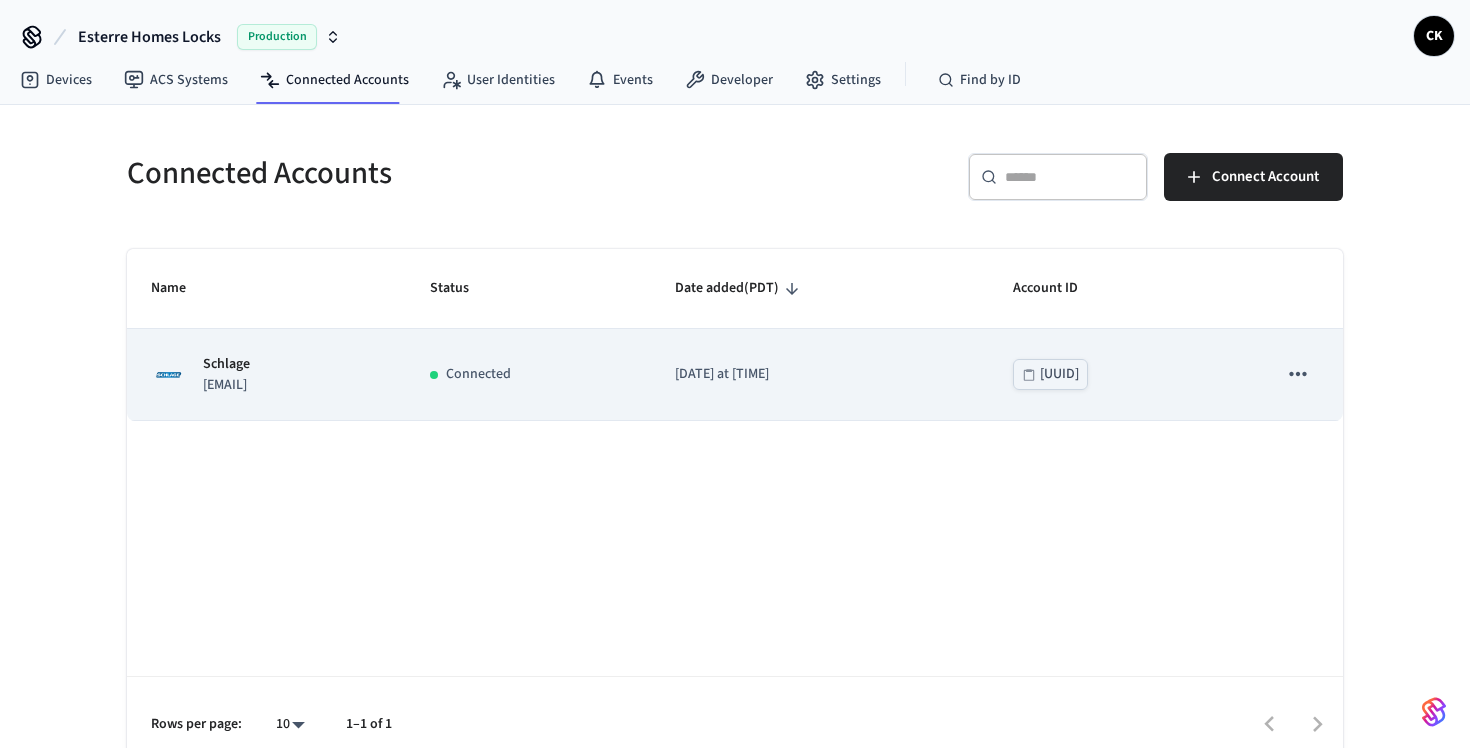 click at bounding box center (1298, 374) 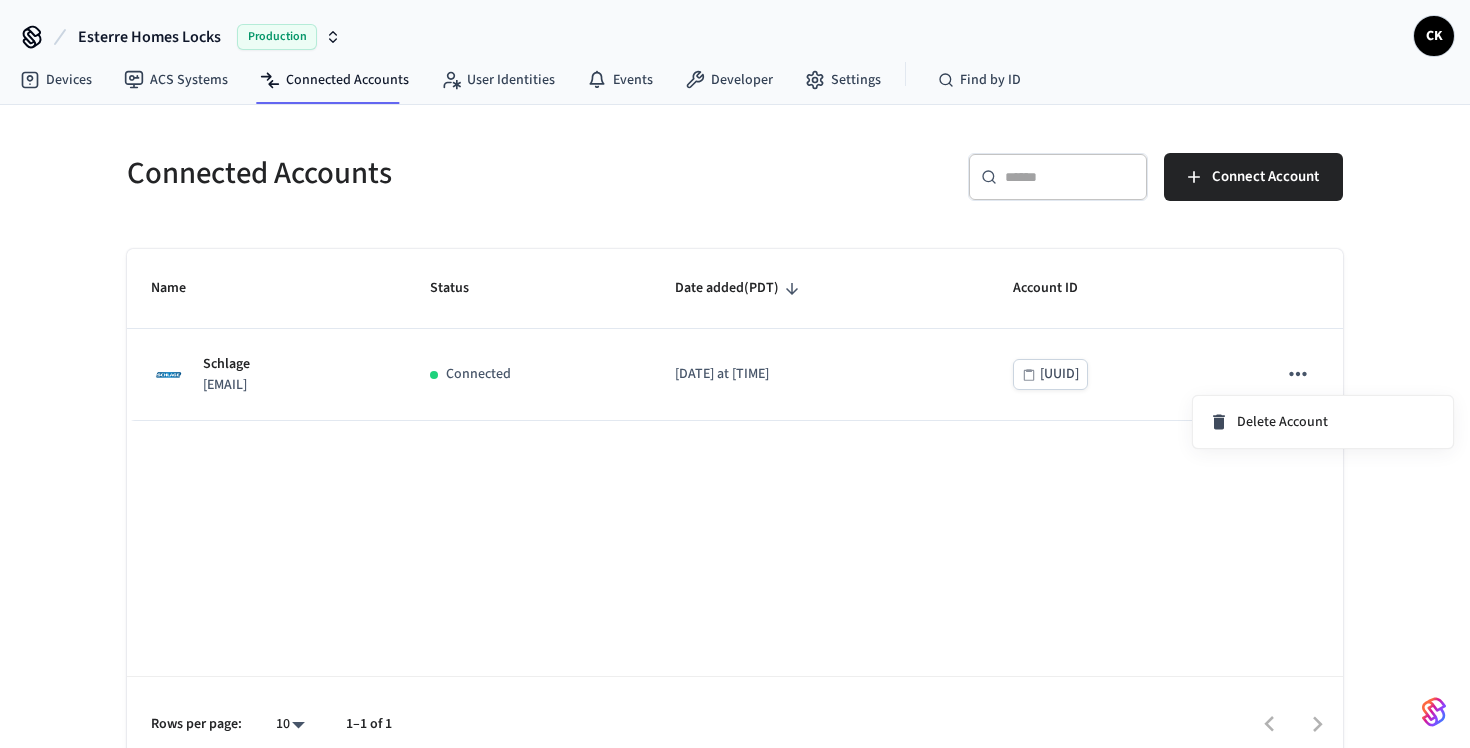 click at bounding box center [735, 374] 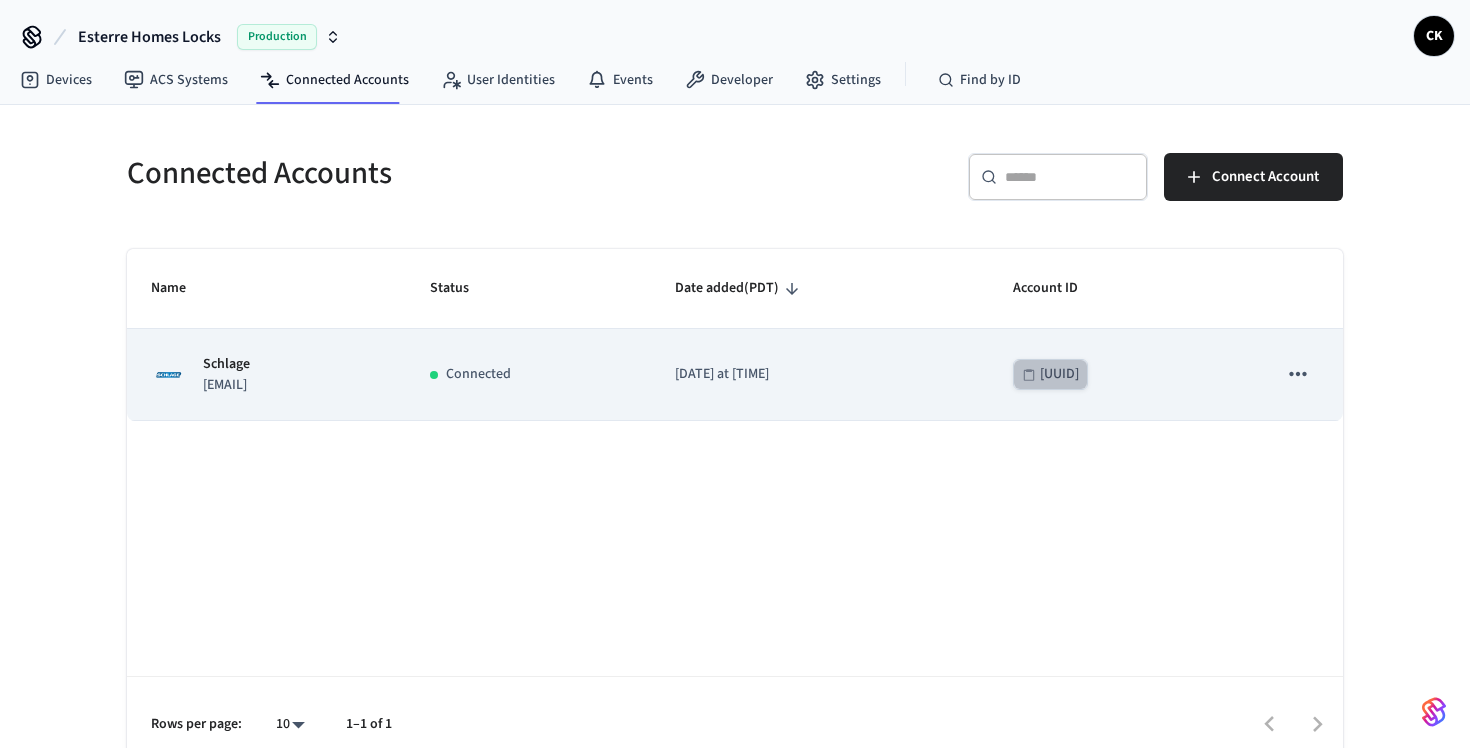 click on "[UUID]" at bounding box center (1059, 374) 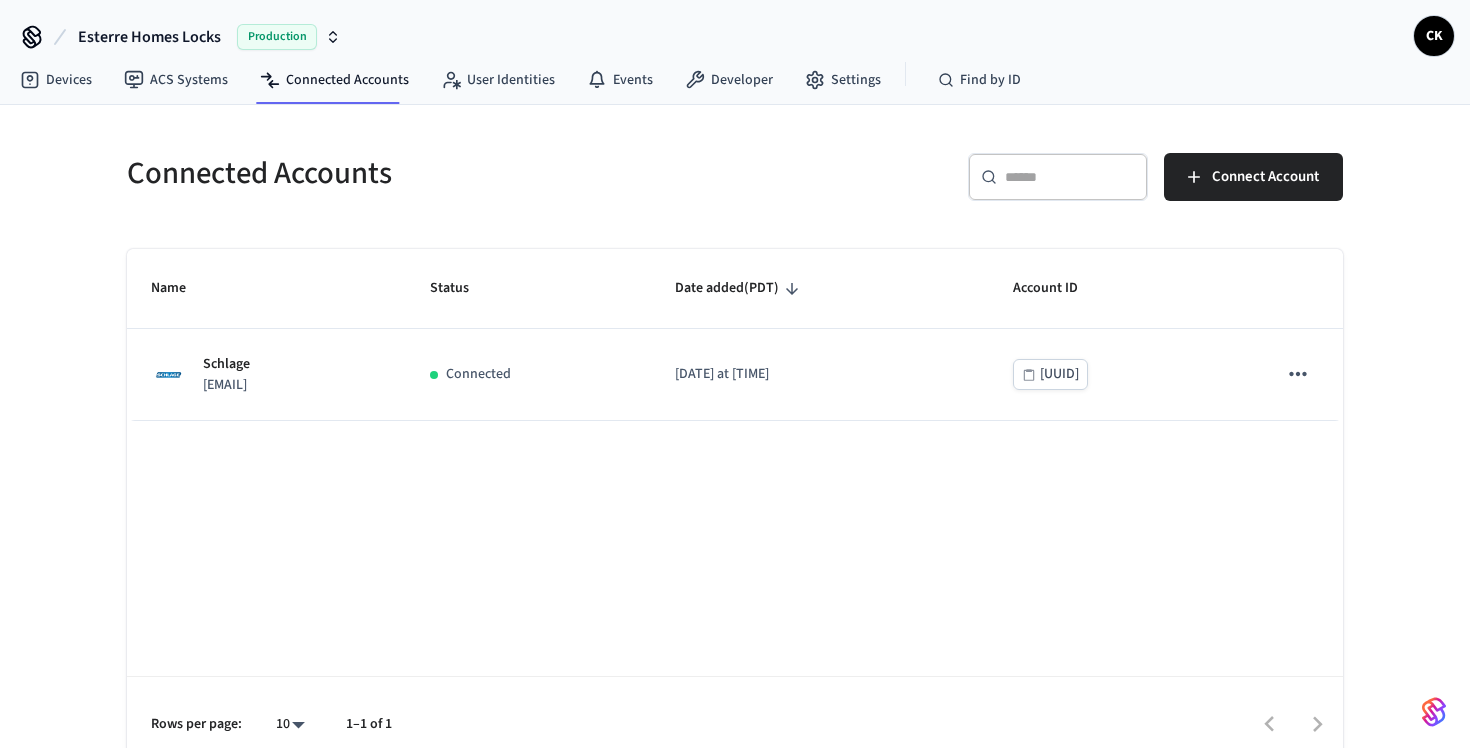click on "Name Status Date added  (PDT) Account ID Schlage [EMAIL] Connected [DATE] at [TIME] [UUID] Rows per page: 10 ** 1–1 of 1" at bounding box center (735, 511) 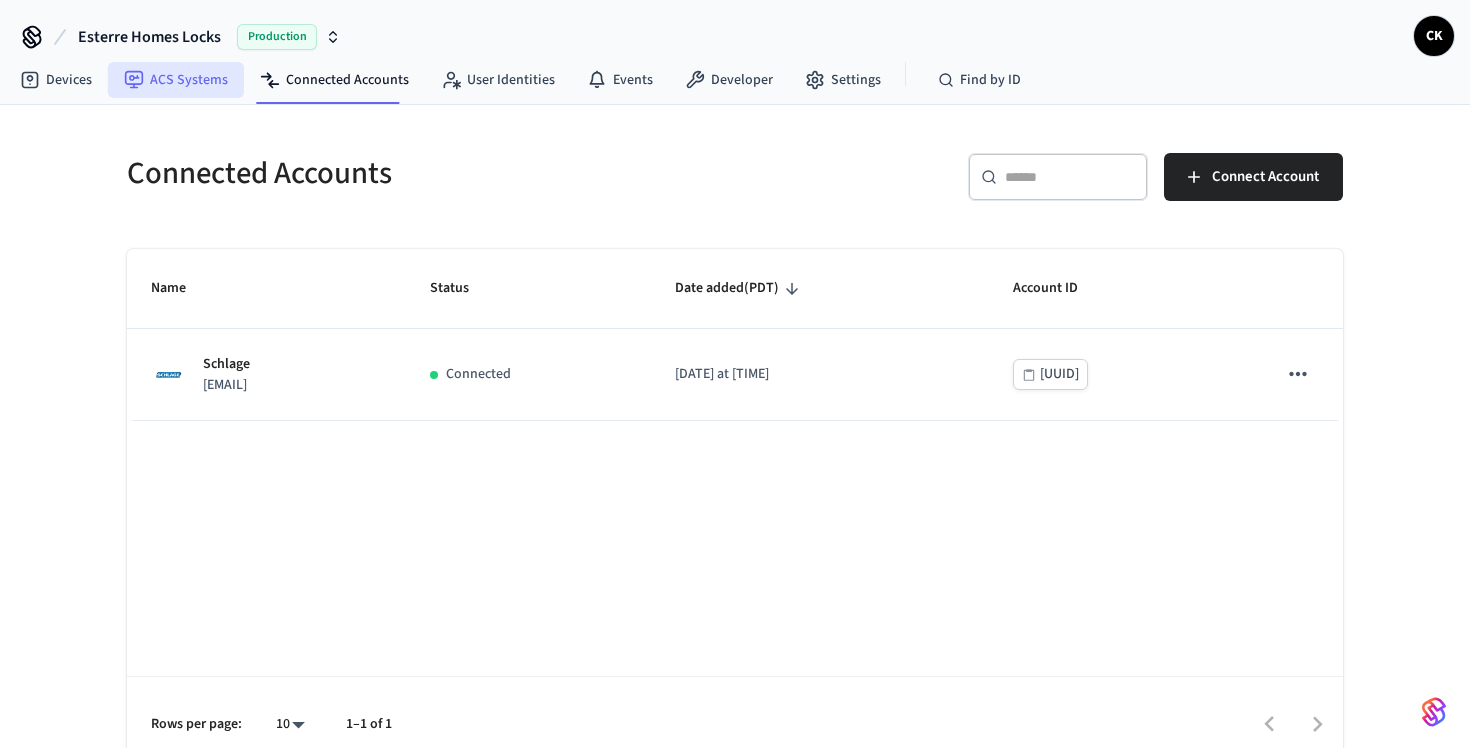 click on "ACS Systems" at bounding box center (176, 80) 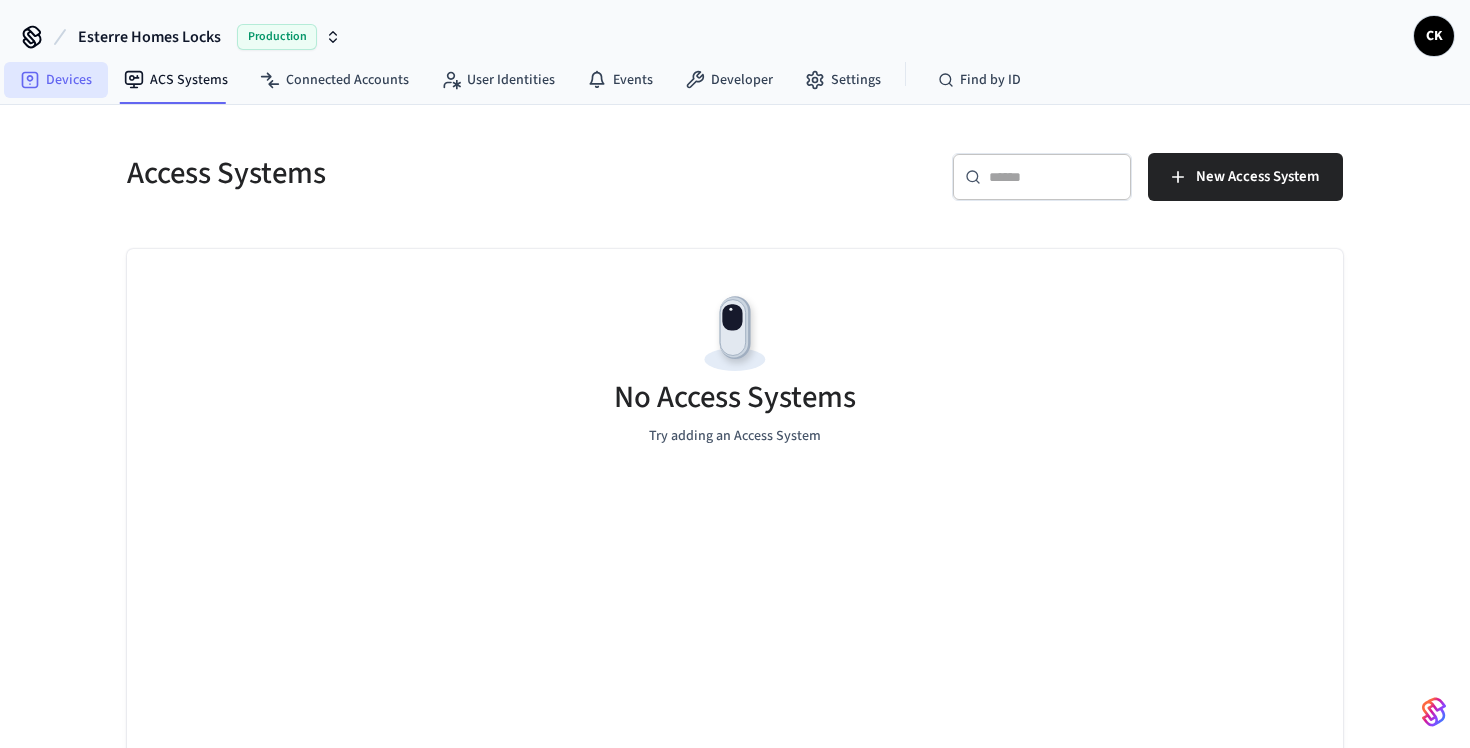 click on "Devices" at bounding box center [56, 80] 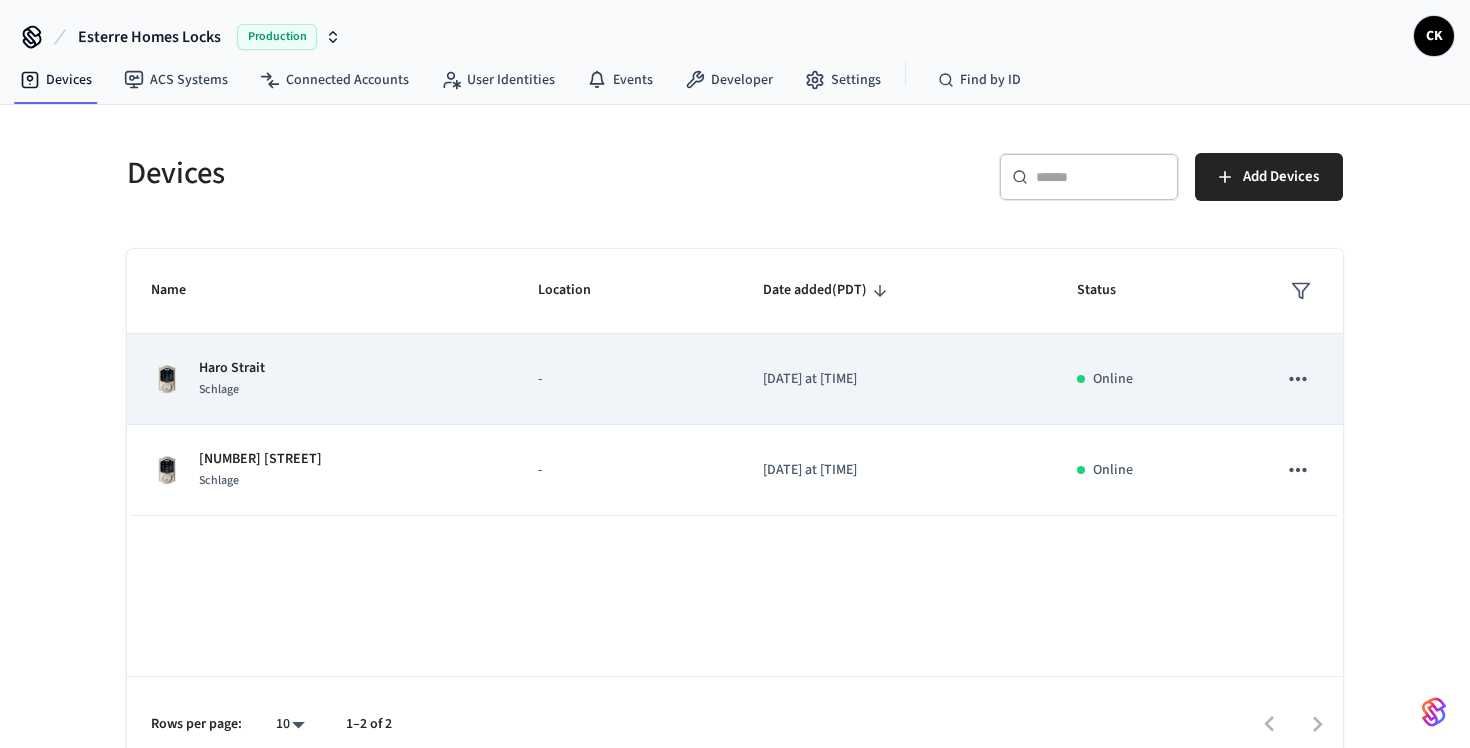 click on "Haro Strait Schlage" at bounding box center [320, 379] 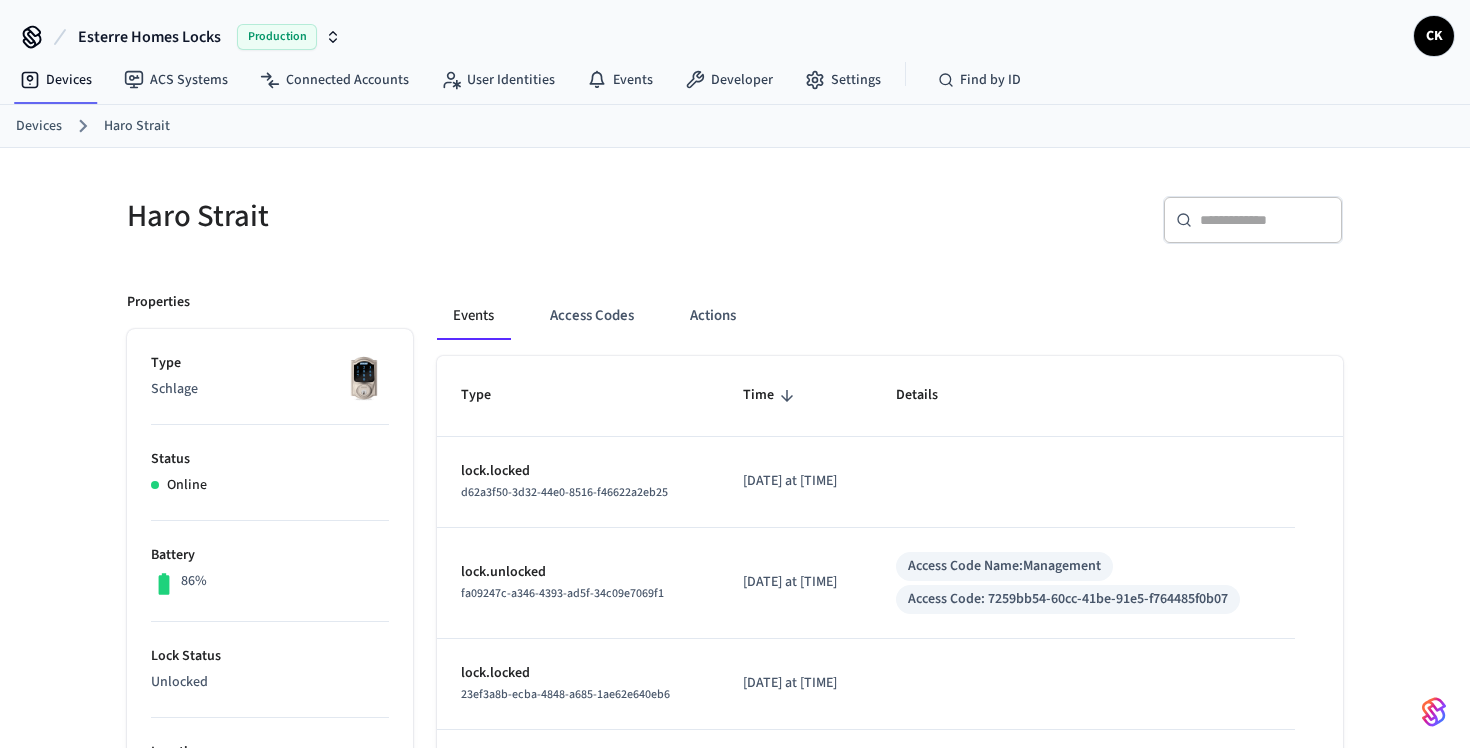 scroll, scrollTop: 0, scrollLeft: 0, axis: both 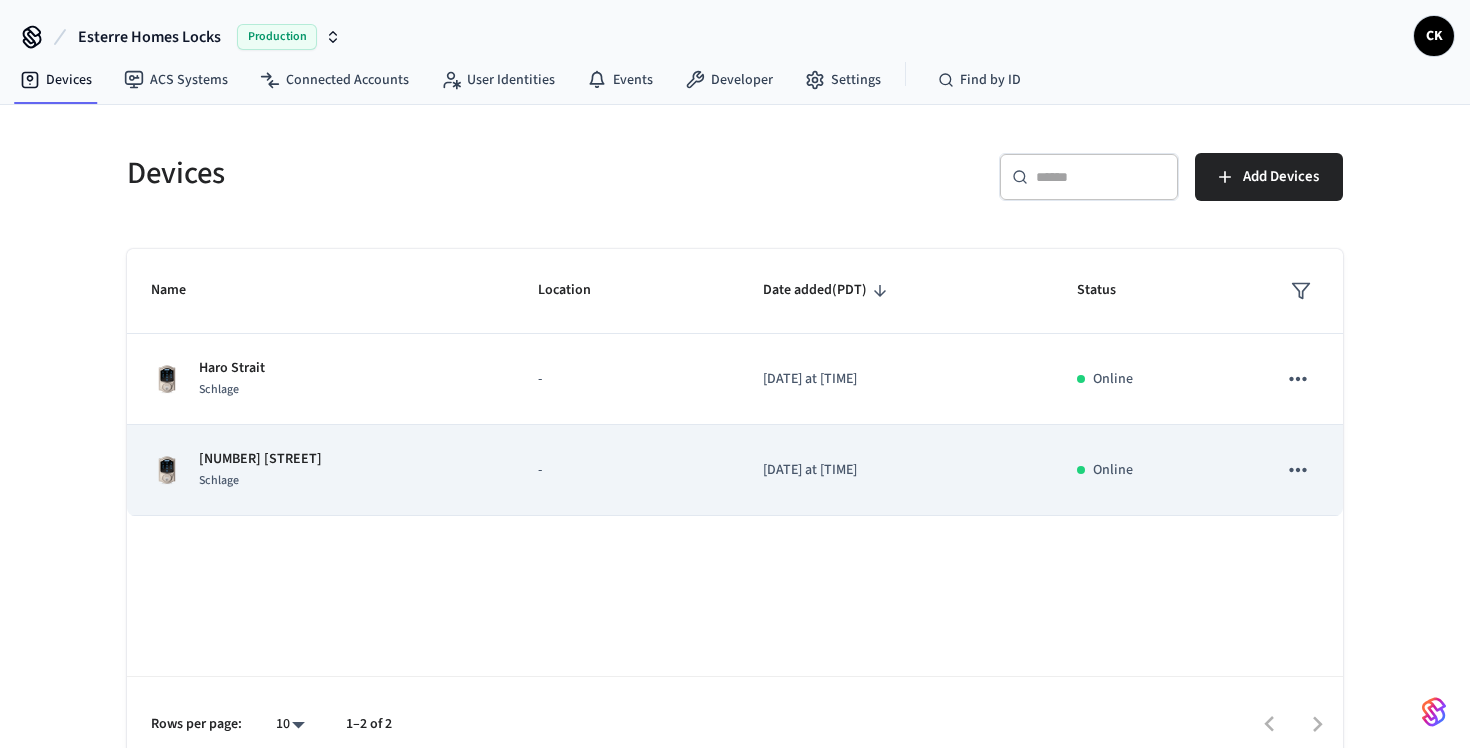 click on "Schlage" at bounding box center (260, 480) 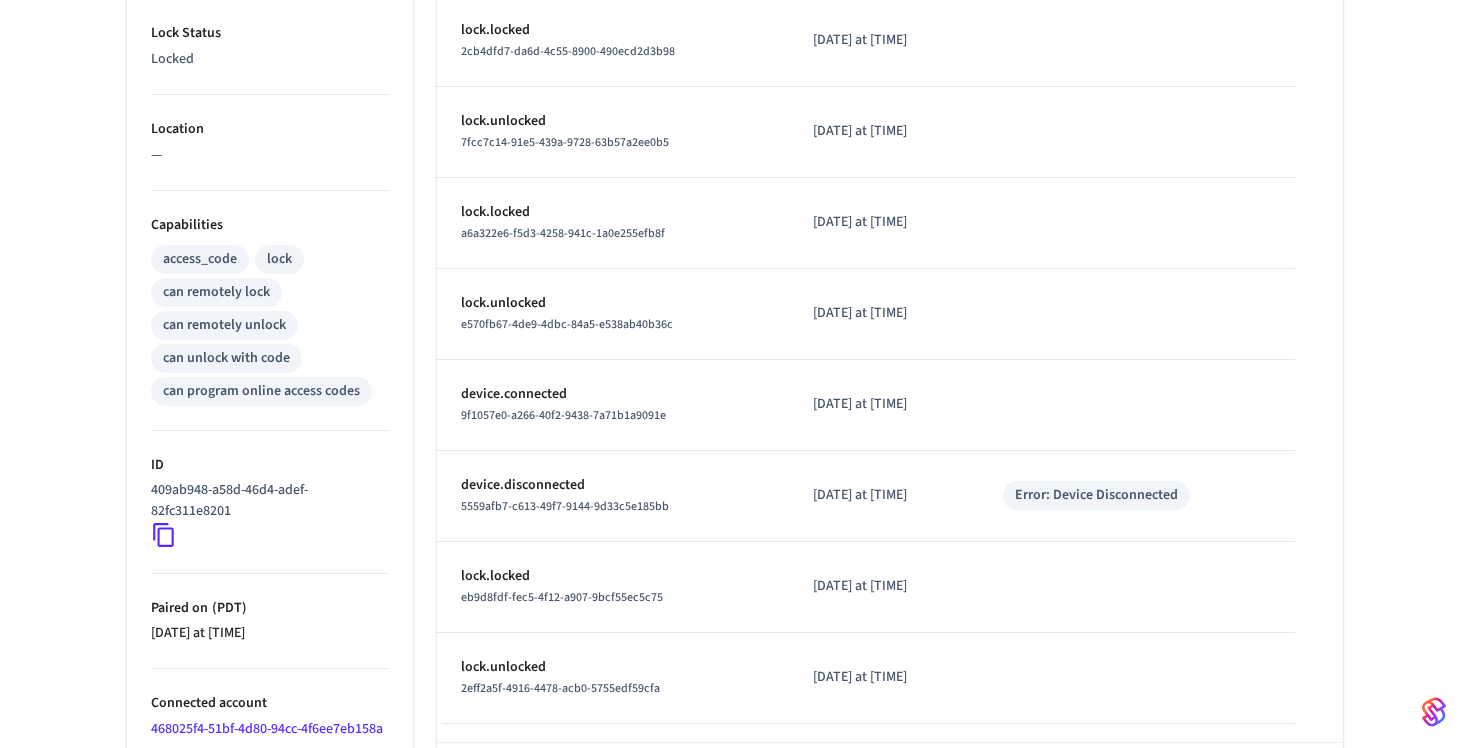 scroll, scrollTop: 694, scrollLeft: 0, axis: vertical 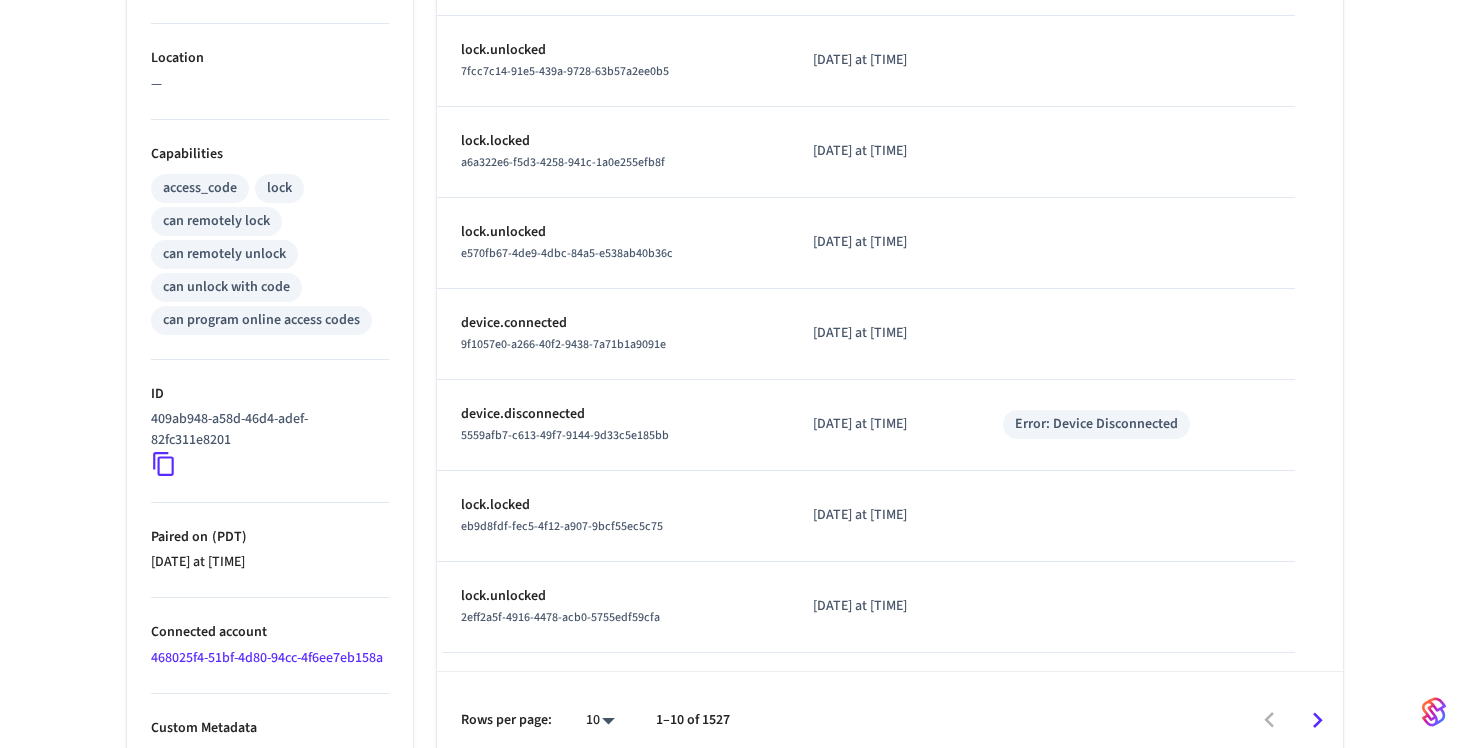 click on "Esterre Homes Locks Production CK Devices ACS Systems Connected Accounts User Identities Events Developer Settings Find by ID Devices 6 Snoqualmie Front Door 6 Snoqualmie Front Door     Properties Type Schlage Status Online Battery 87% Lock Status Locked Location — Capabilities access_code lock can remotely lock can remotely unlock can unlock with code can program online access codes ID [UUID] Paired on (PDT) [DATE] at [TIME] Connected account [UUID] Custom Metadata Events Access Codes Actions Type Time Details lock.locked [UUID] [DATE] at [TIME] lock.unlocked [UUID] [DATE] at [TIME] lock.locked [UUID] [DATE] at [TIME] lock.unlocked [UUID] [DATE] at [TIME] lock.locked [UUID] [DATE] at [TIME] lock.unlocked [UUID] [DATE] at [TIME]" at bounding box center (735, 37) 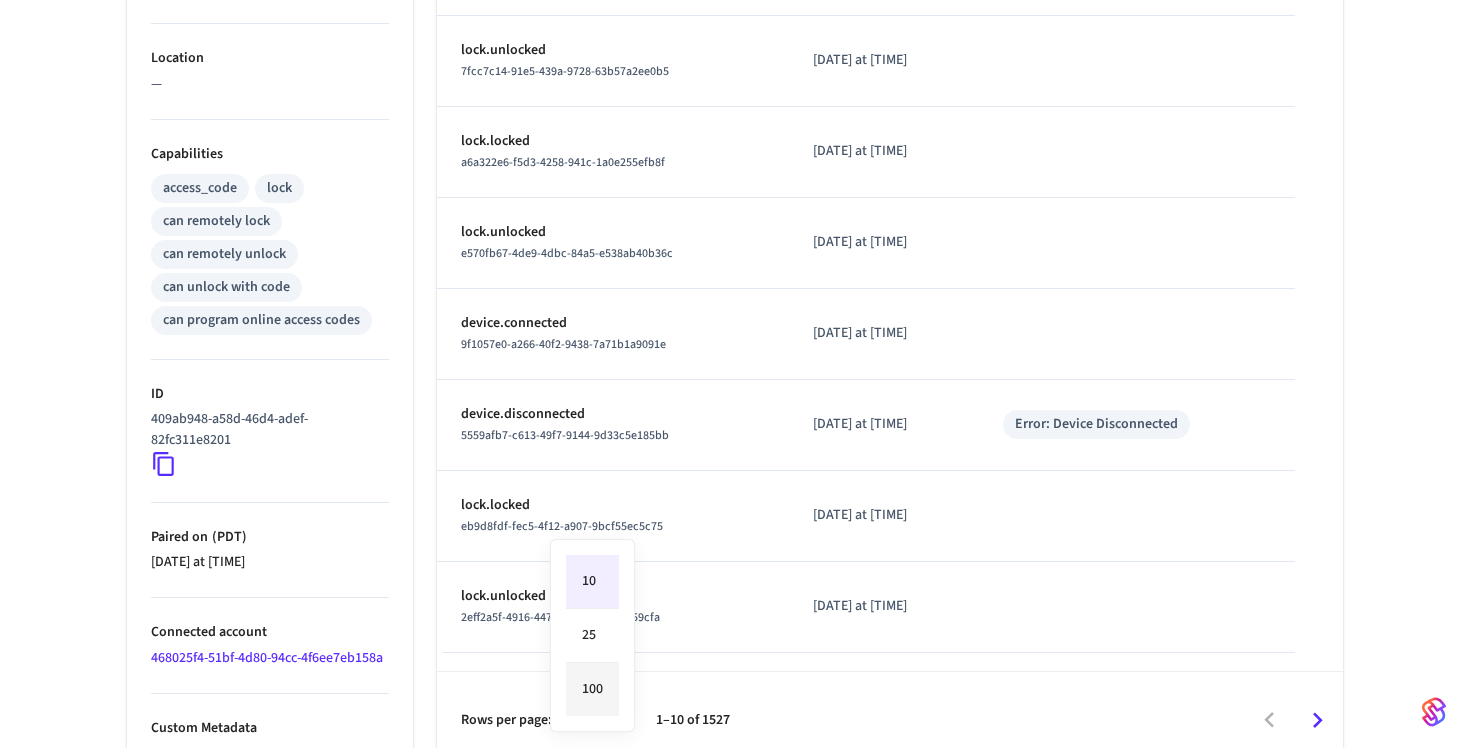 click on "100" at bounding box center [592, 689] 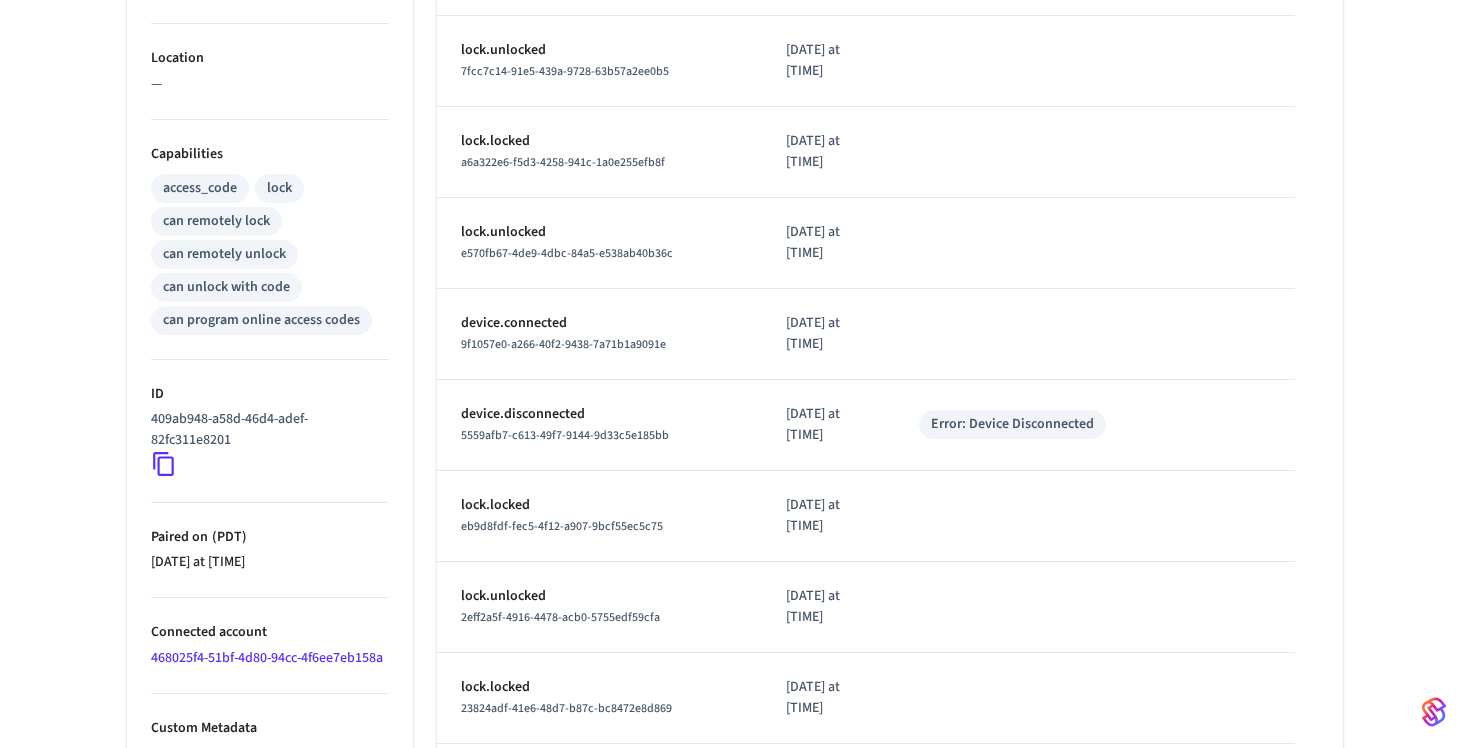 type on "***" 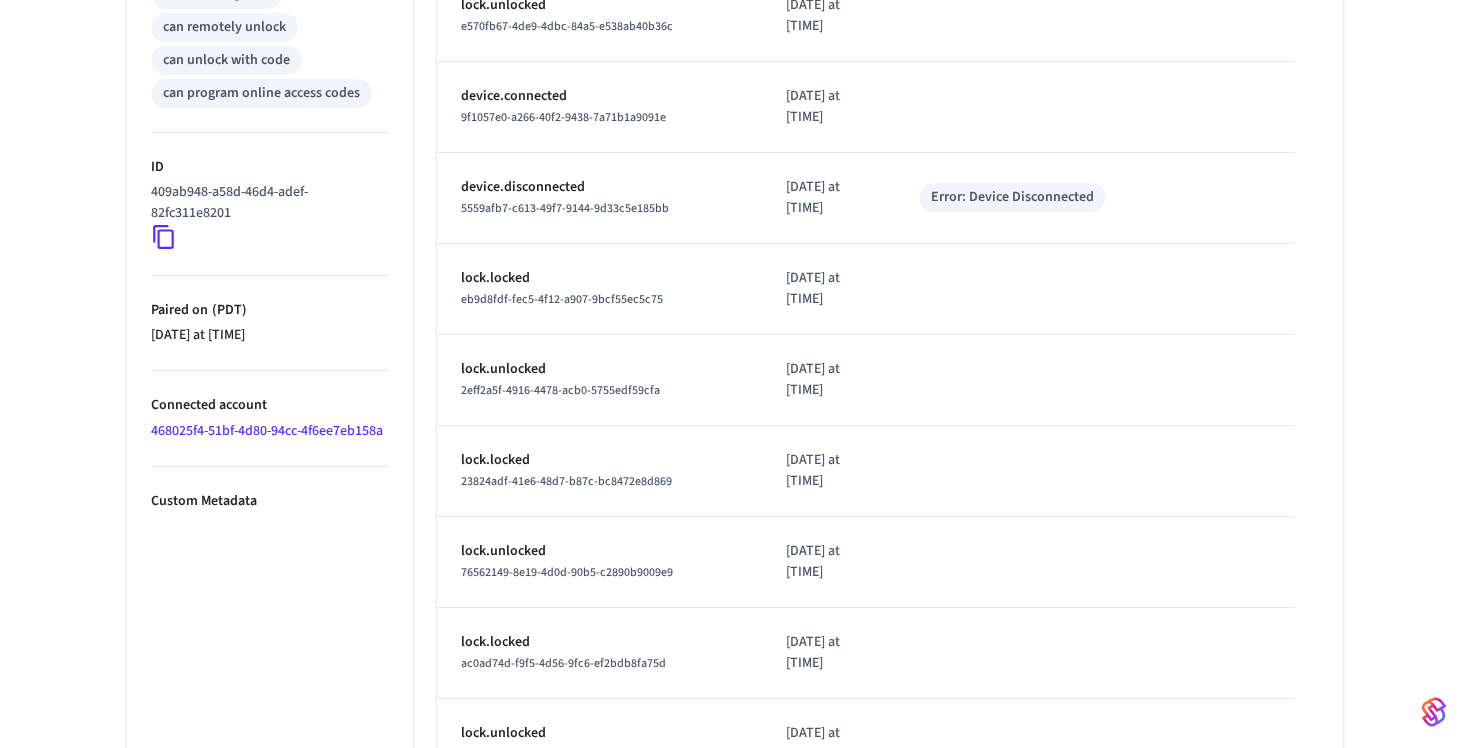 scroll, scrollTop: 983, scrollLeft: 0, axis: vertical 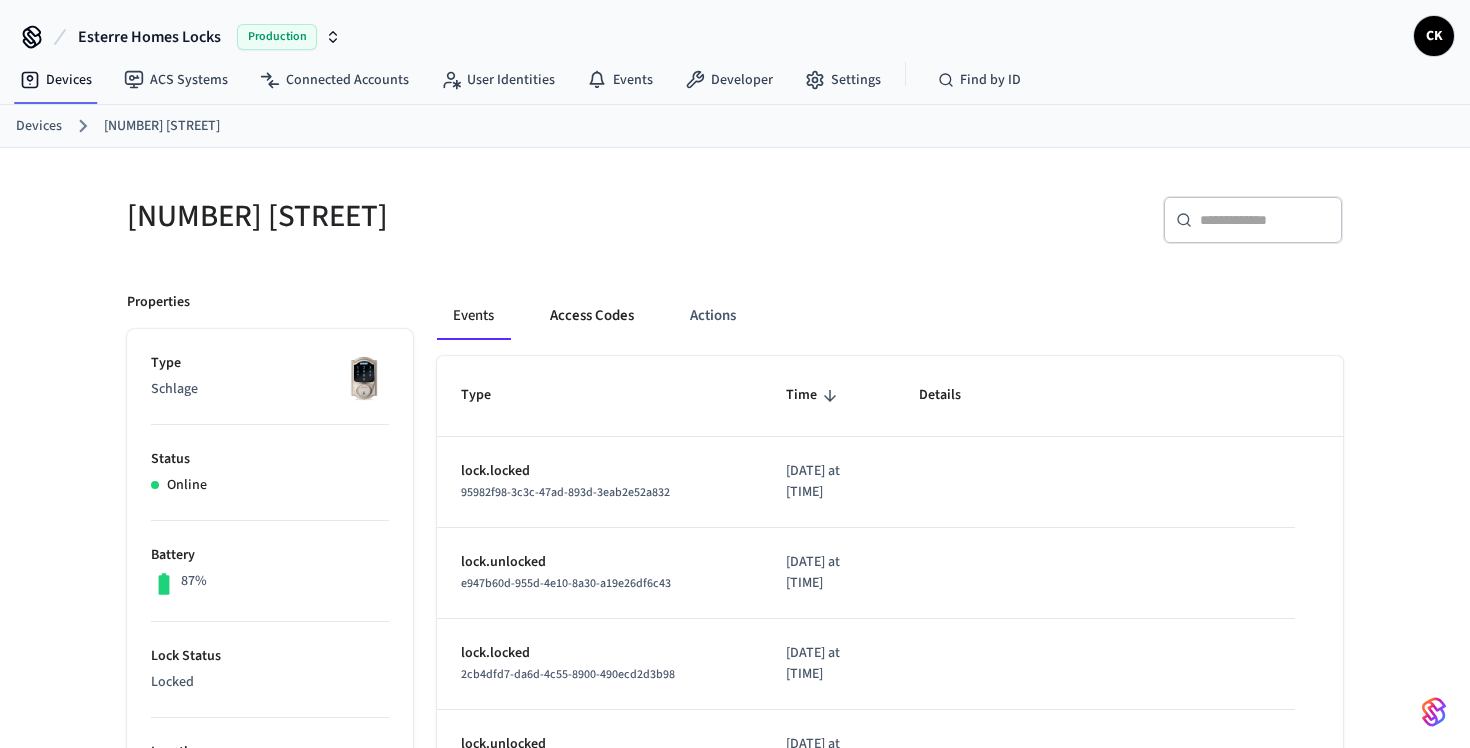 click on "Access Codes" at bounding box center (592, 316) 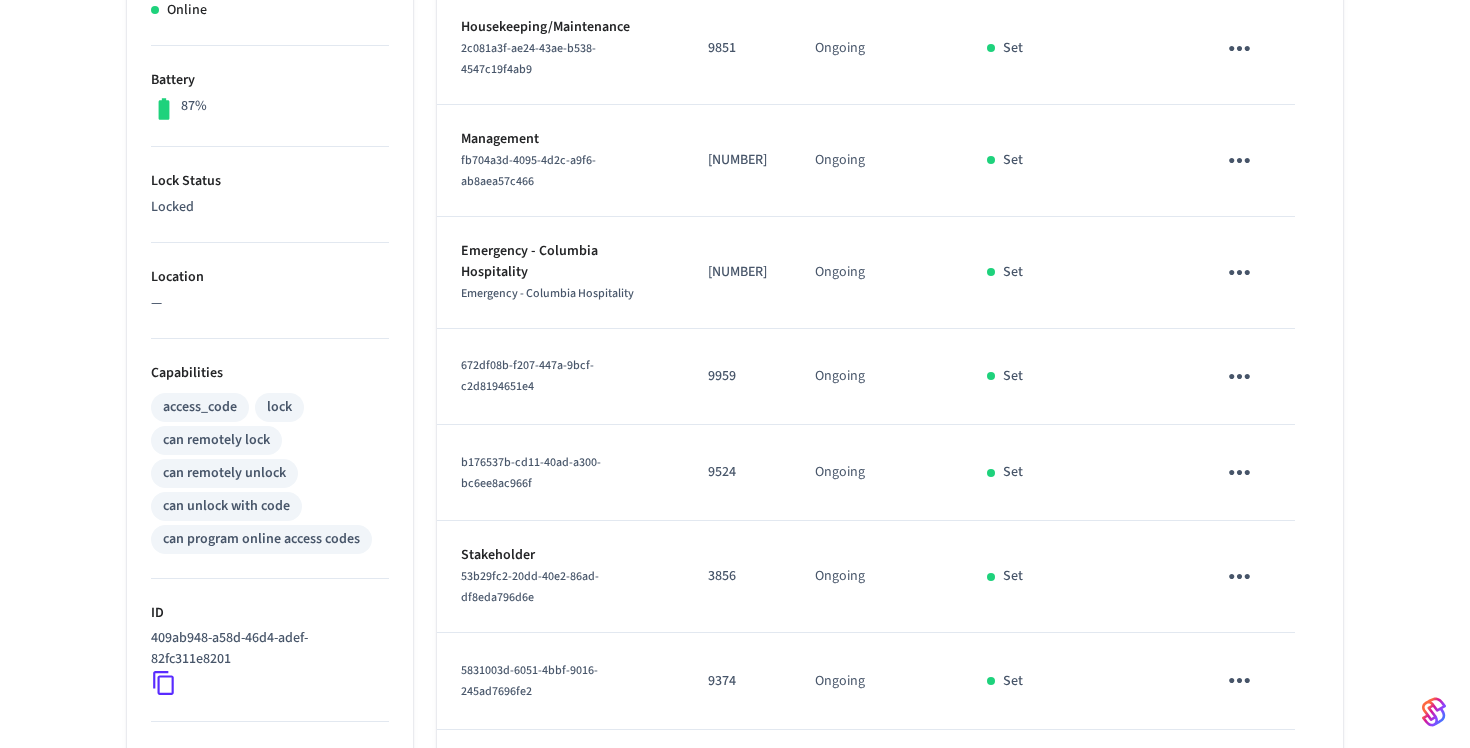 scroll, scrollTop: 494, scrollLeft: 0, axis: vertical 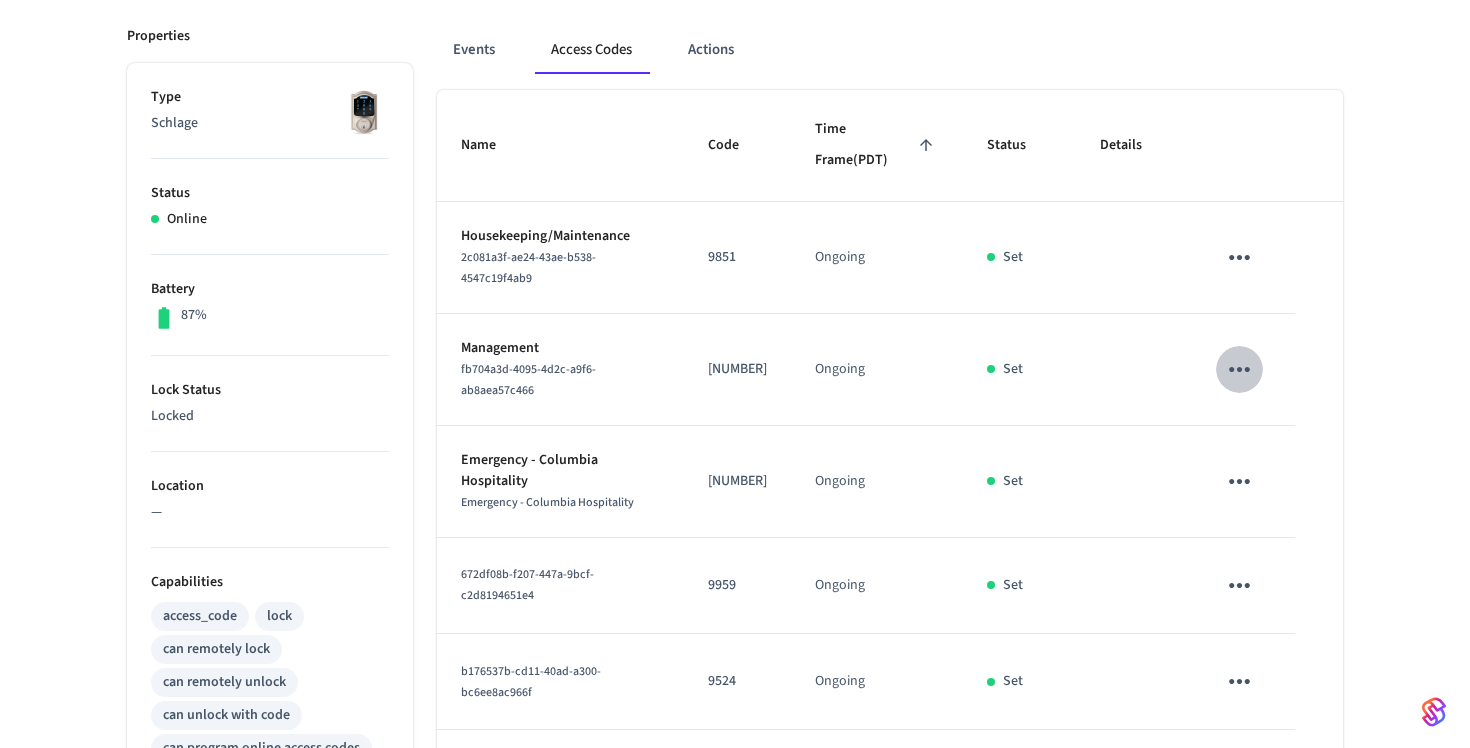 click 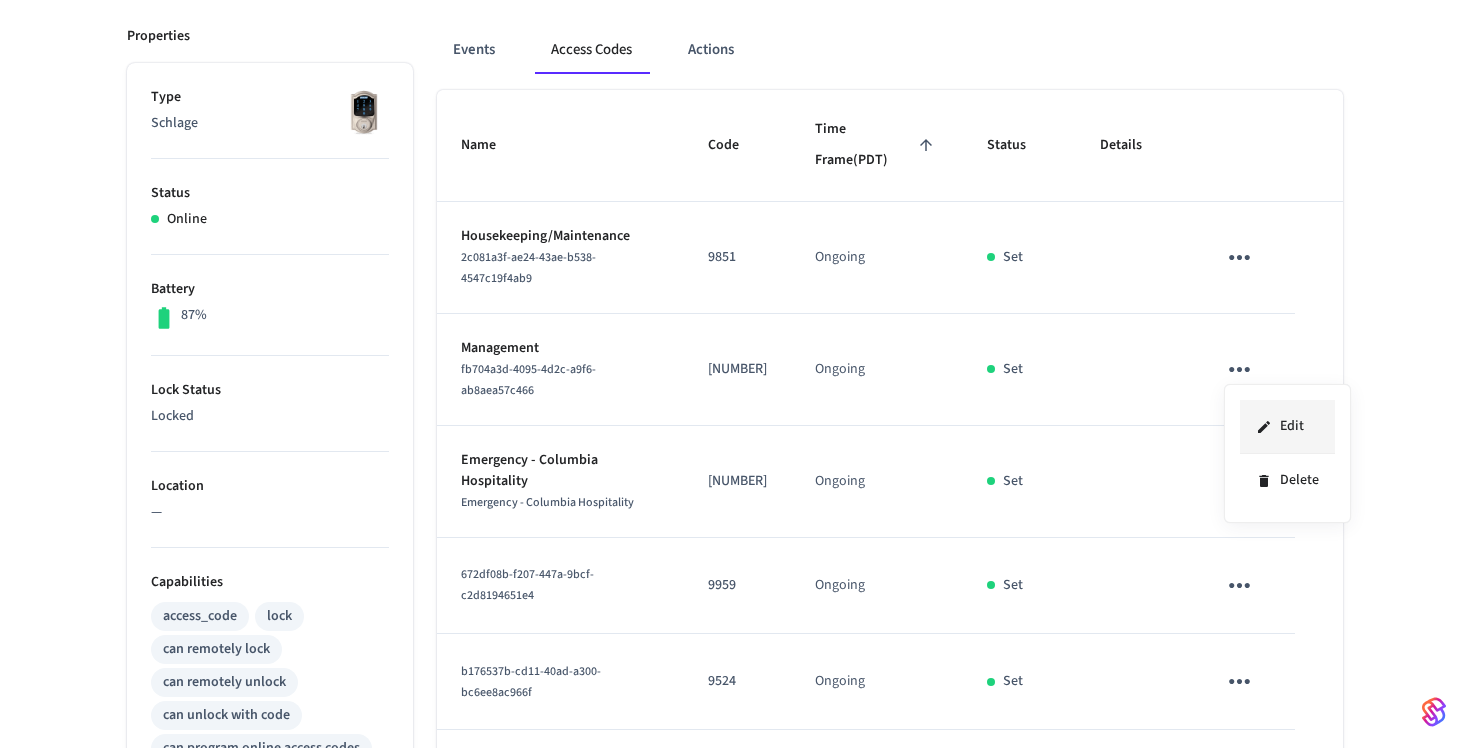 click on "Edit" at bounding box center [1287, 427] 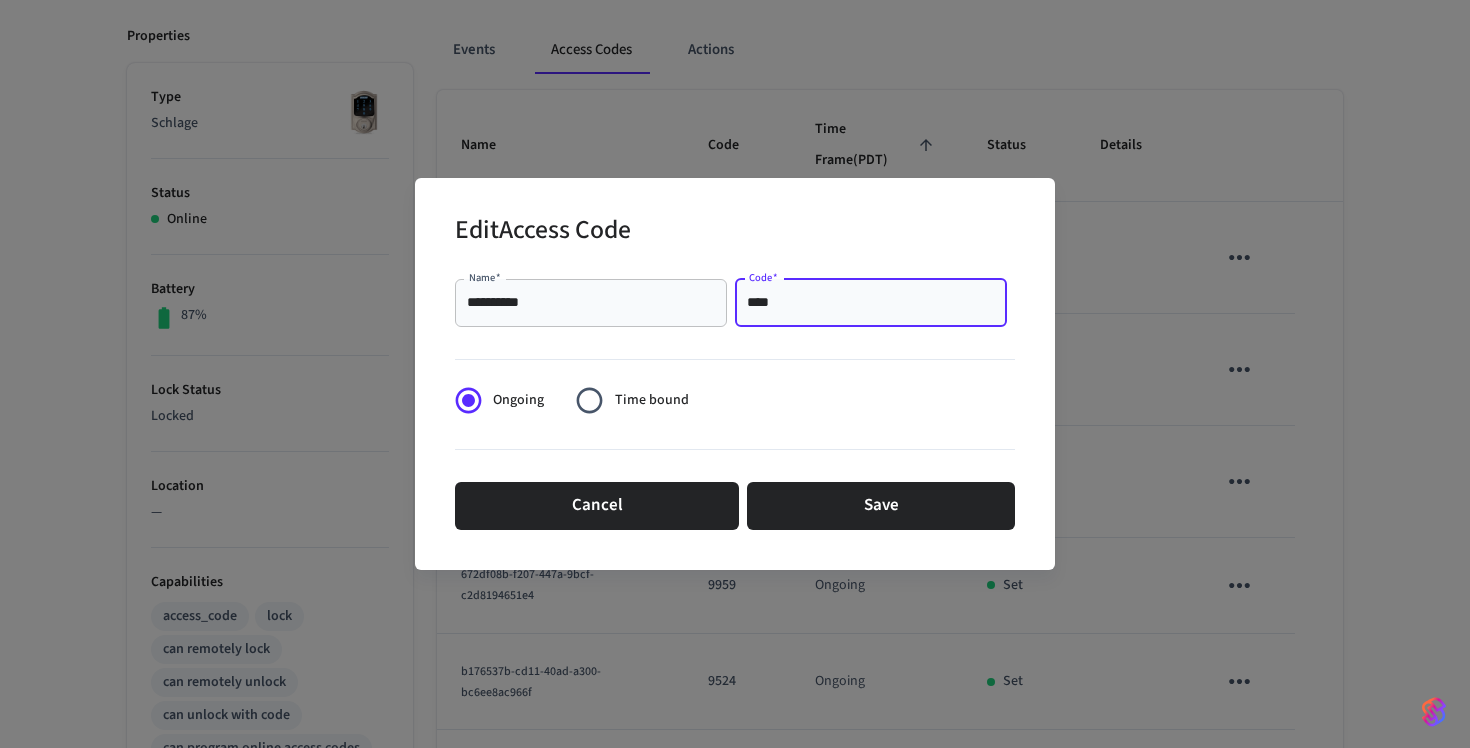 drag, startPoint x: 820, startPoint y: 304, endPoint x: 734, endPoint y: 303, distance: 86.00581 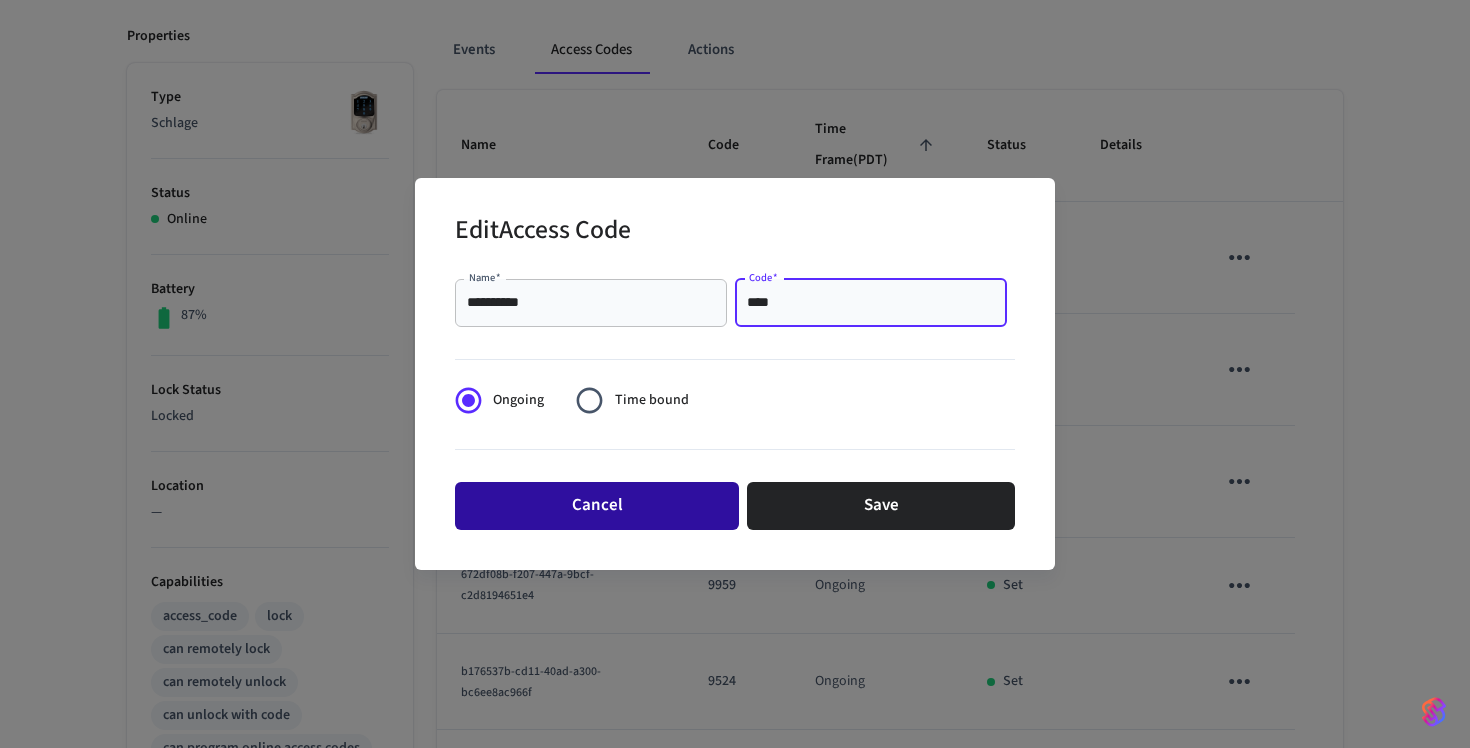 click on "Cancel" at bounding box center (597, 506) 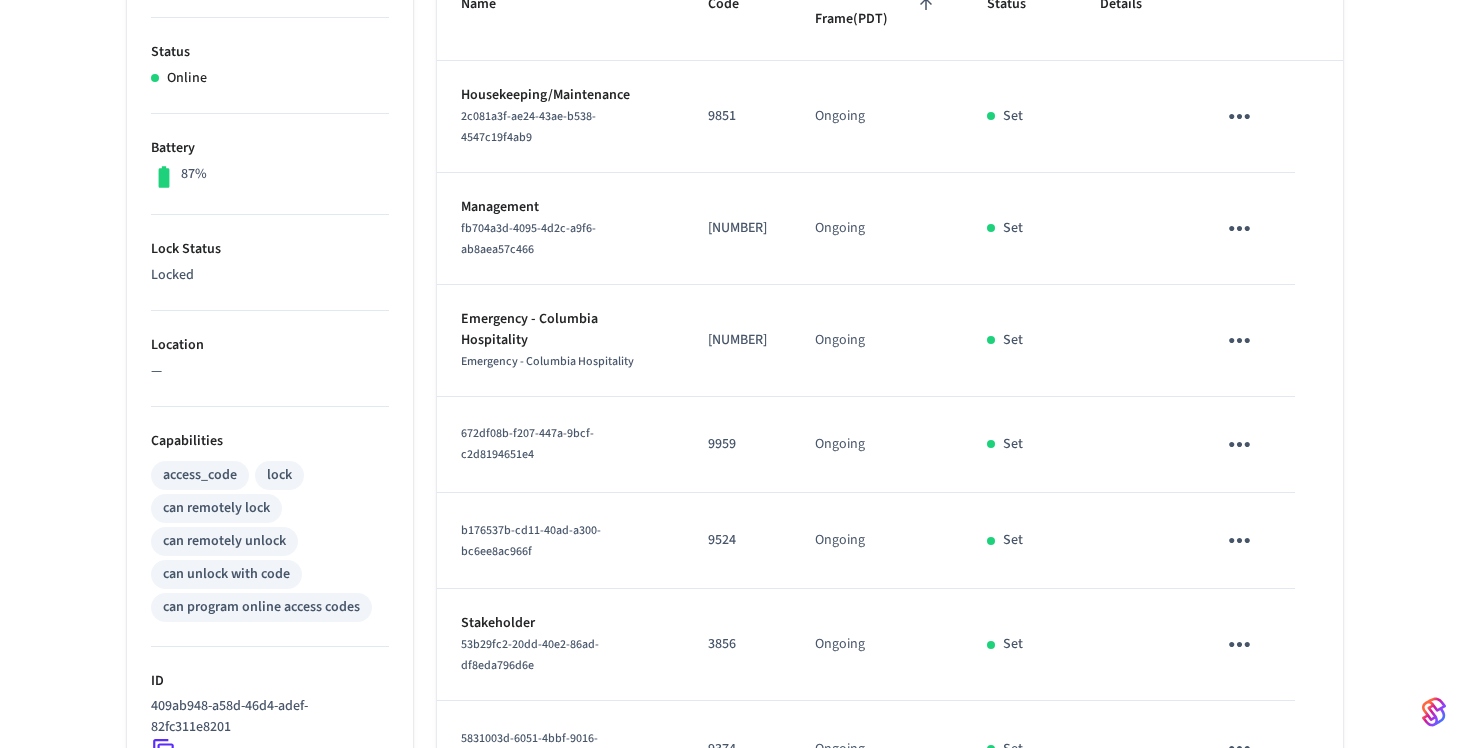 scroll, scrollTop: 489, scrollLeft: 0, axis: vertical 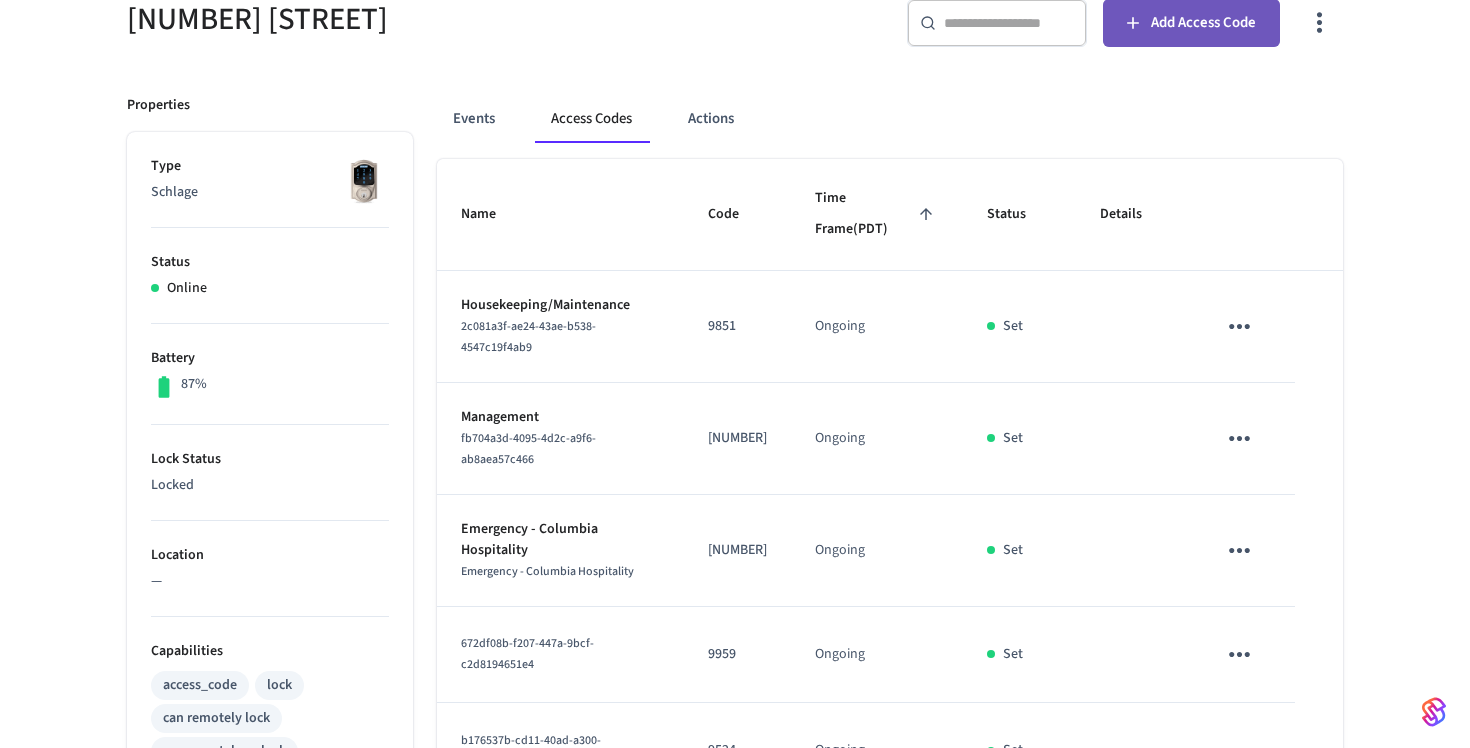 click on "Add Access Code" at bounding box center [1191, 23] 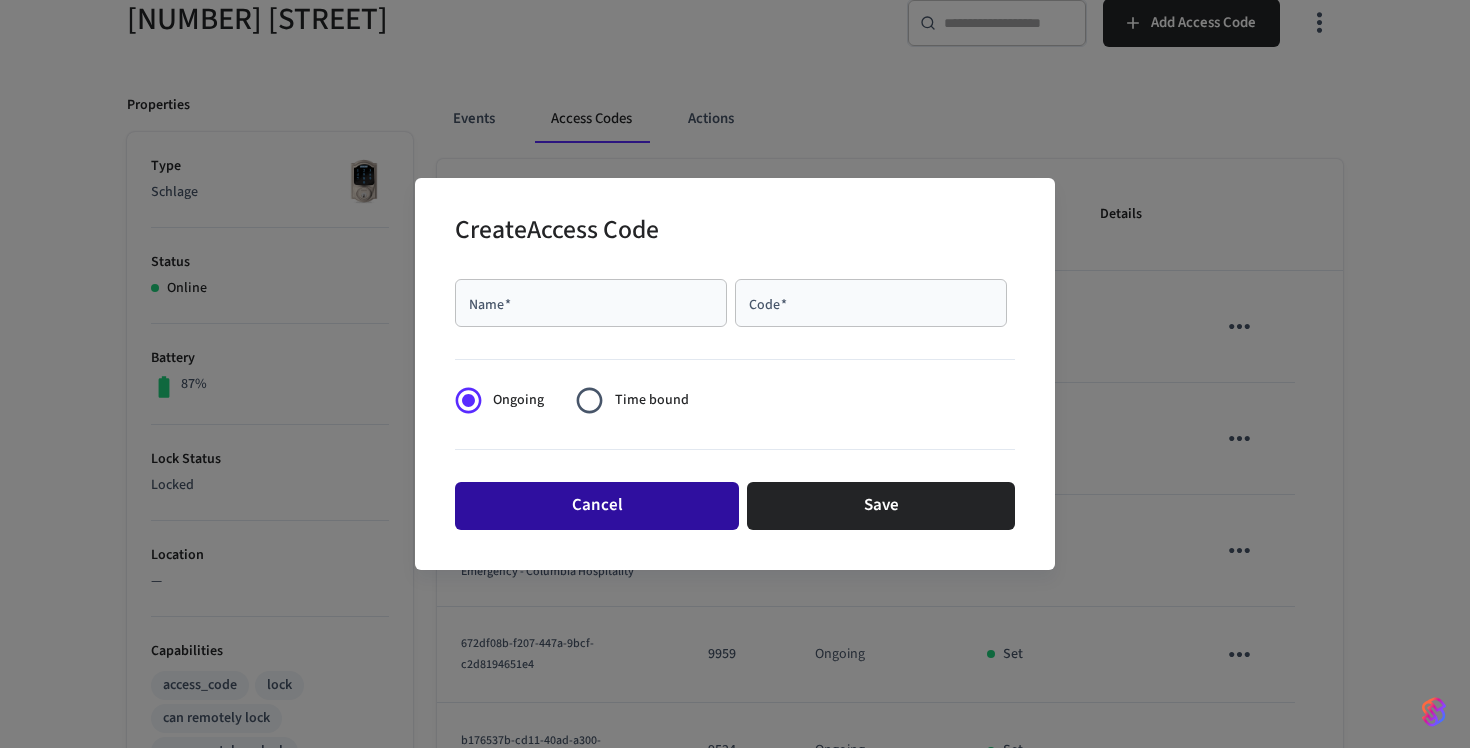 click on "Cancel" at bounding box center (597, 506) 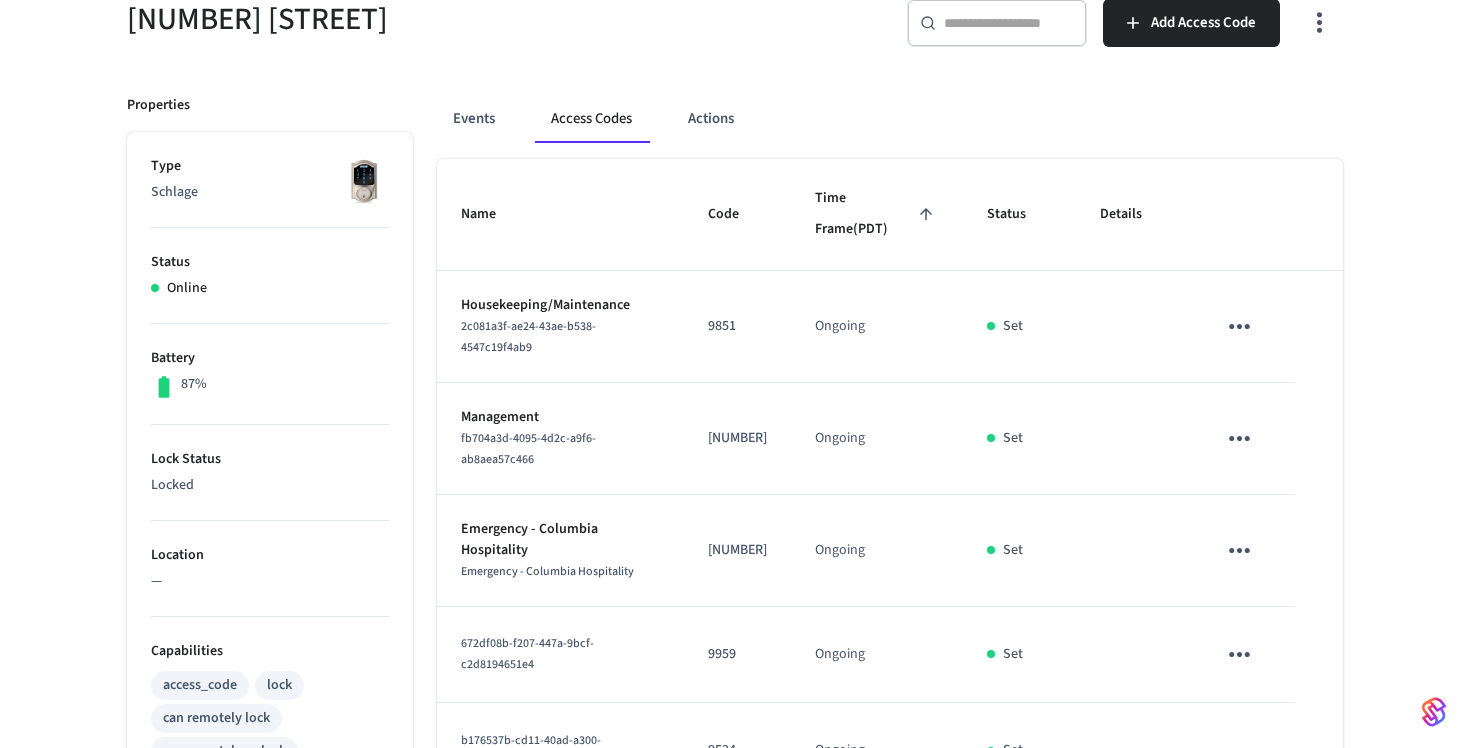 scroll, scrollTop: 196, scrollLeft: 0, axis: vertical 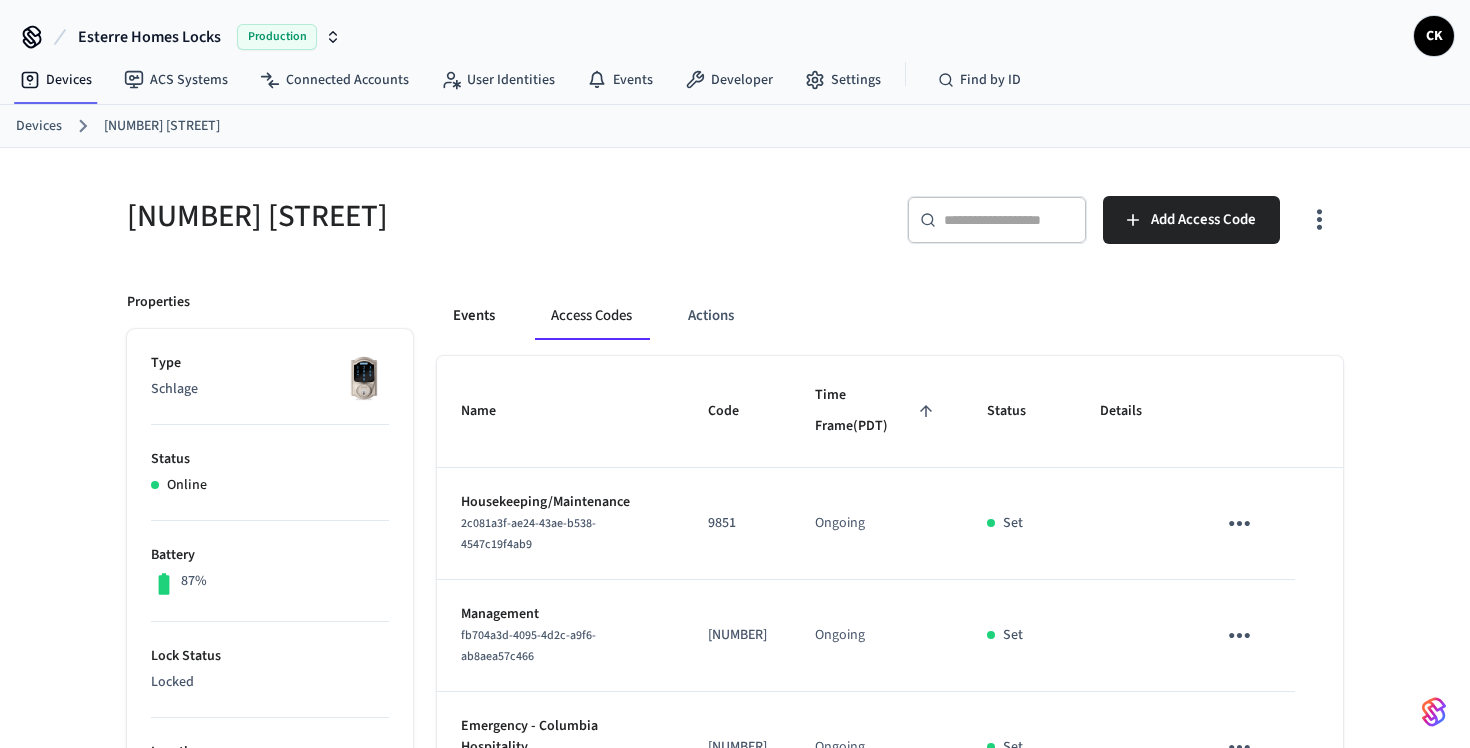 click on "Events" at bounding box center [474, 316] 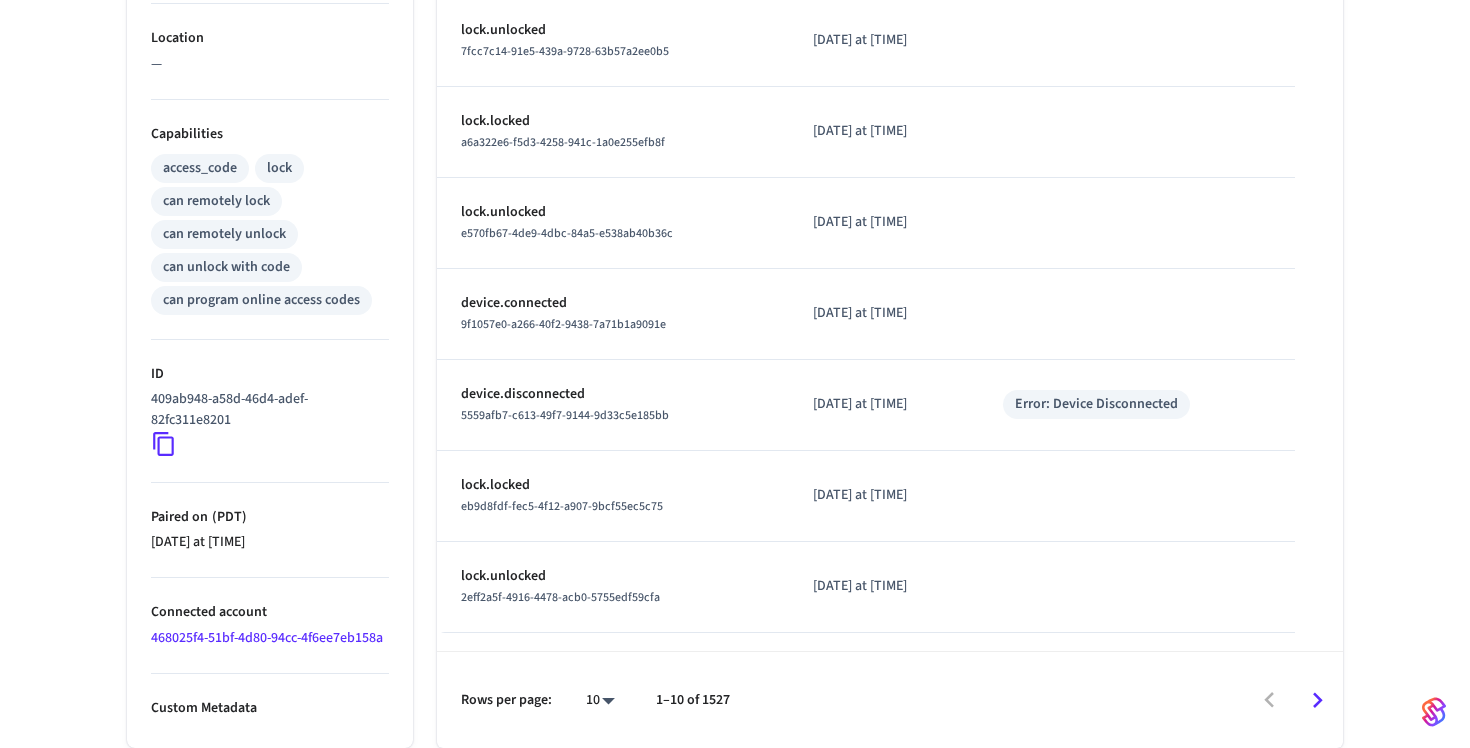 scroll, scrollTop: 714, scrollLeft: 0, axis: vertical 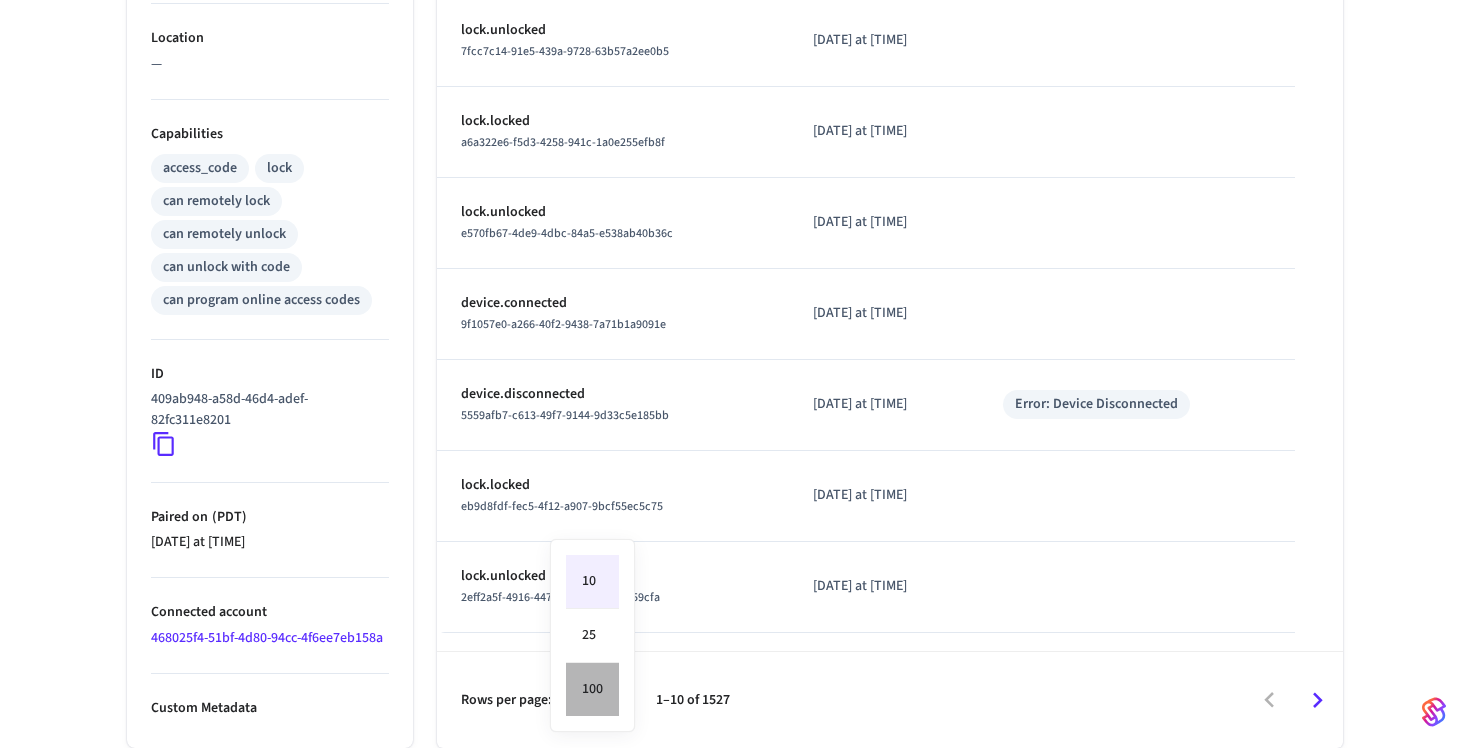 click on "100" at bounding box center [592, 689] 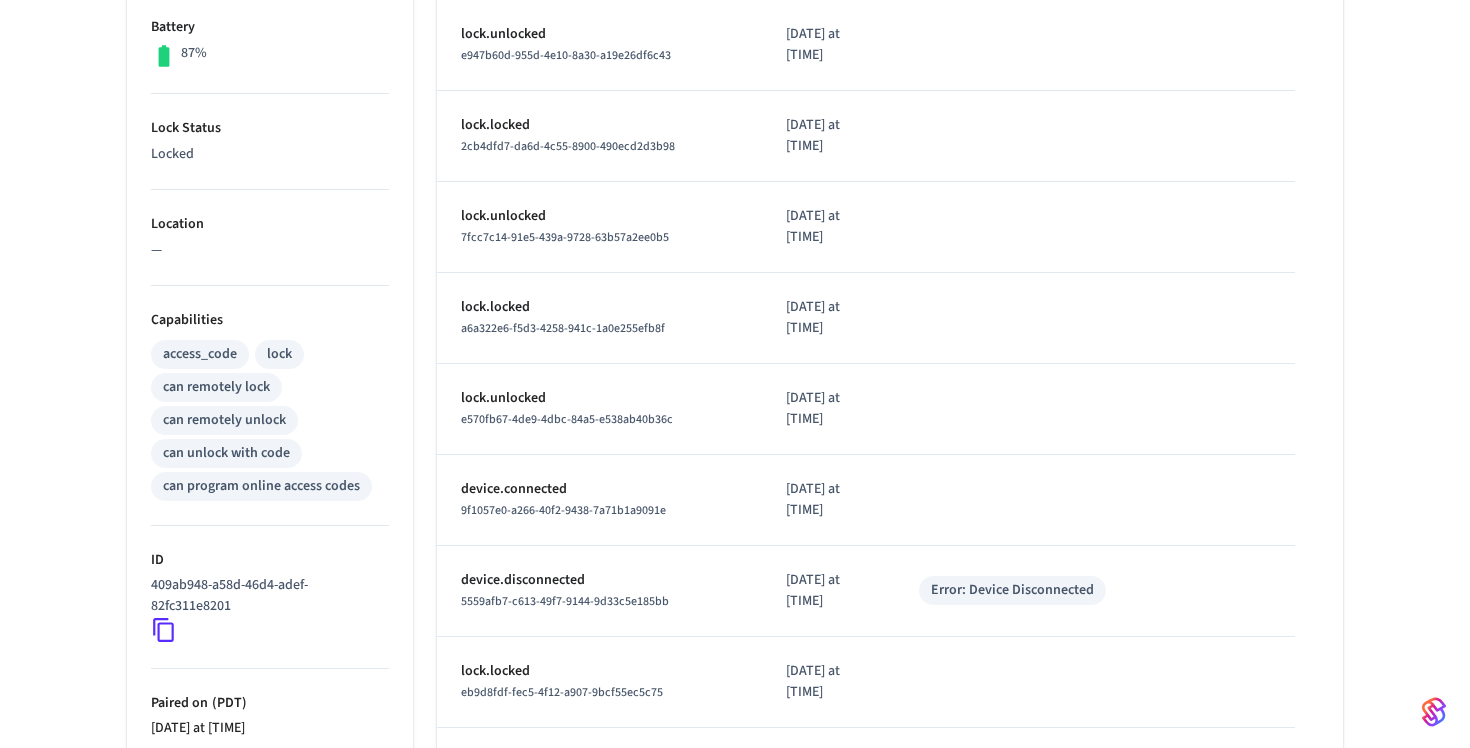 scroll, scrollTop: 741, scrollLeft: 0, axis: vertical 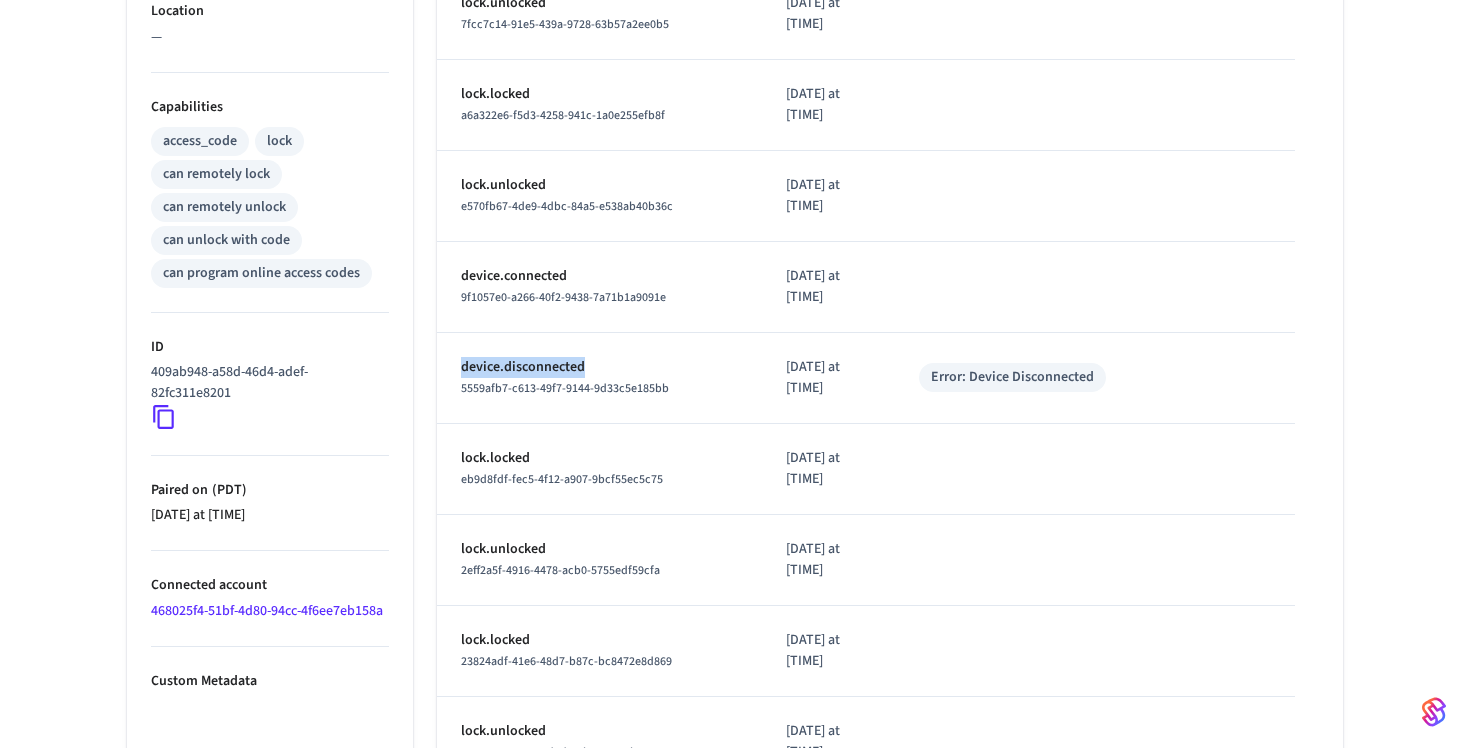 drag, startPoint x: 598, startPoint y: 358, endPoint x: 461, endPoint y: 354, distance: 137.05838 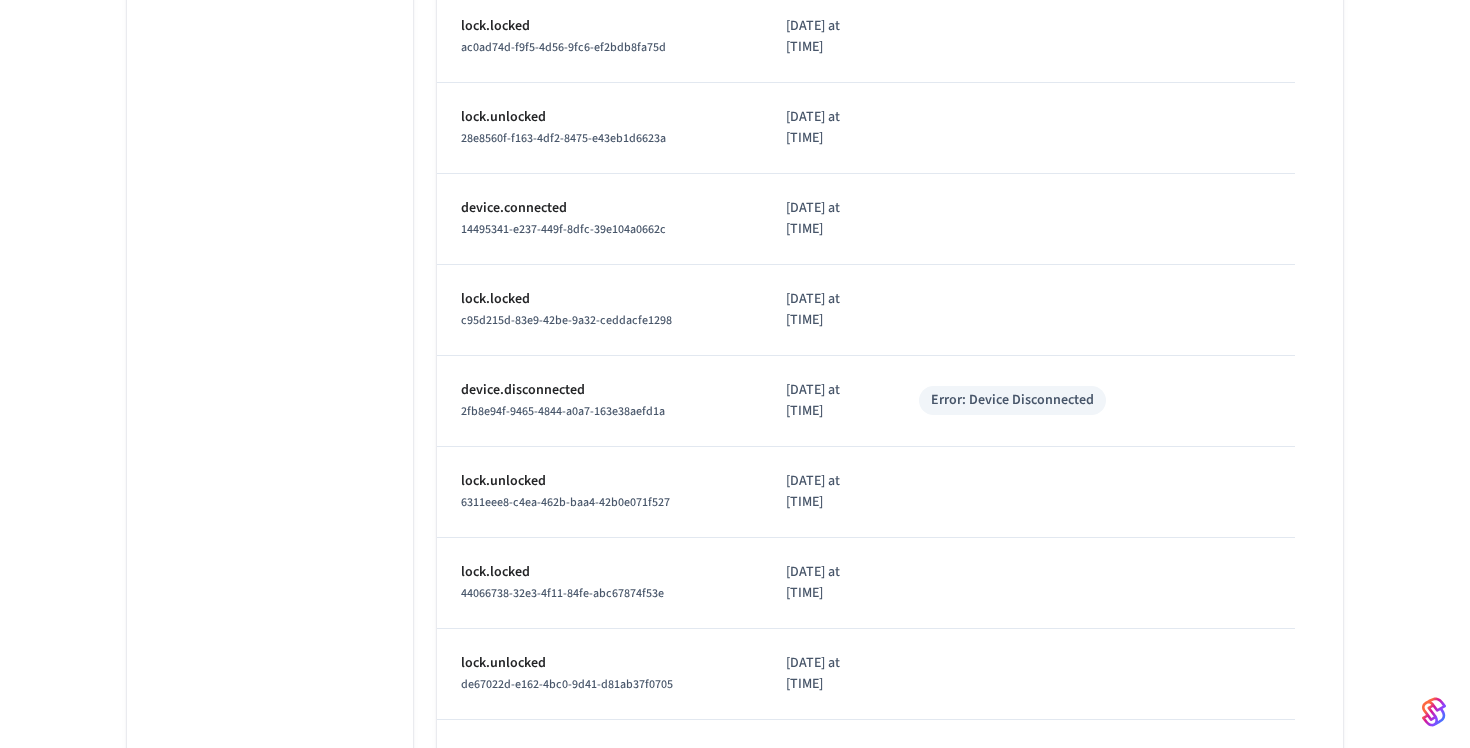 scroll, scrollTop: 1460, scrollLeft: 0, axis: vertical 